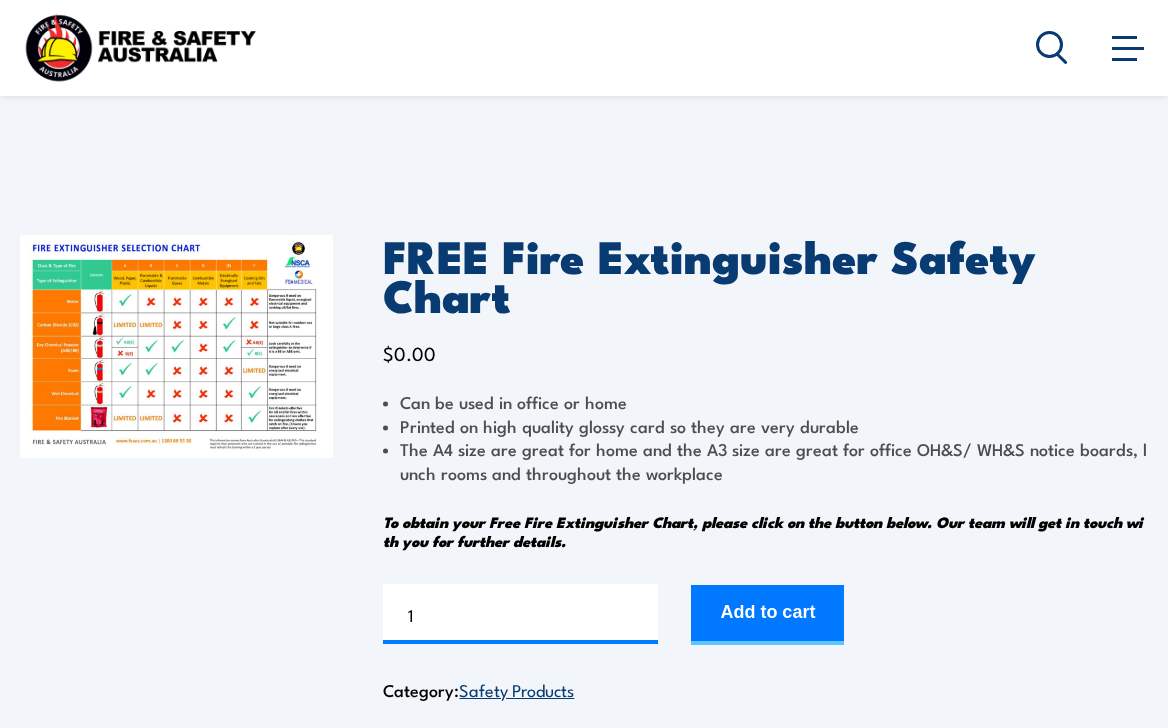scroll, scrollTop: 32, scrollLeft: 0, axis: vertical 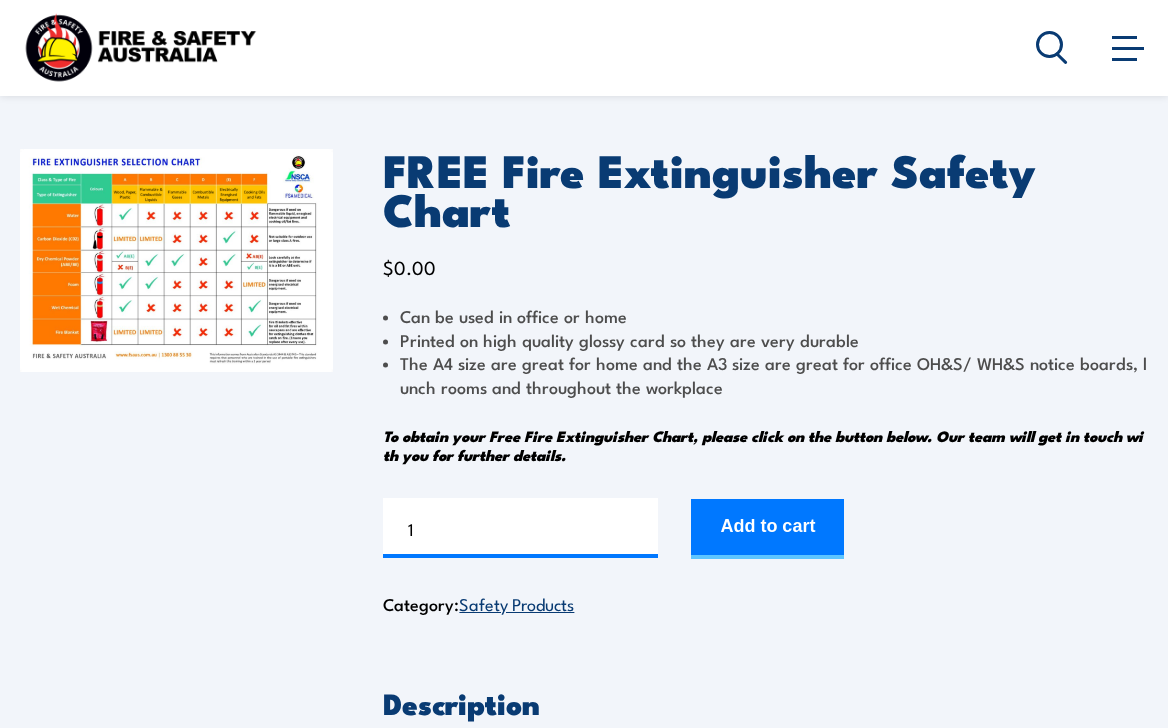 click at bounding box center [176, 260] 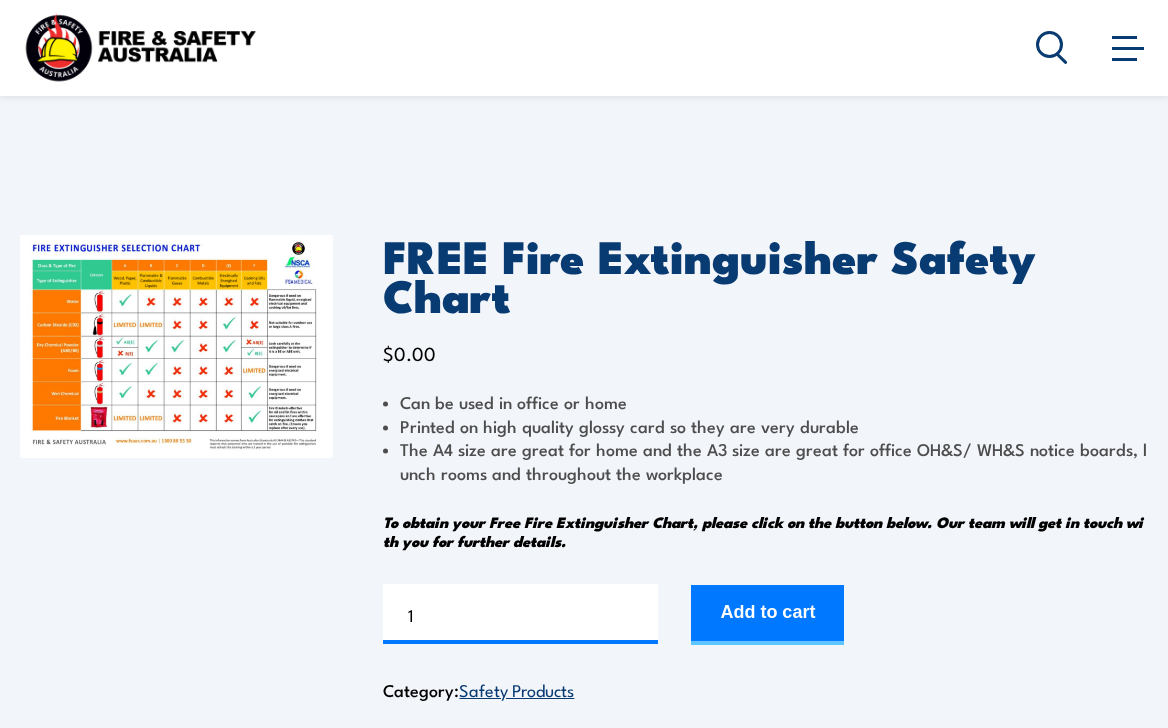 scroll, scrollTop: 86, scrollLeft: 0, axis: vertical 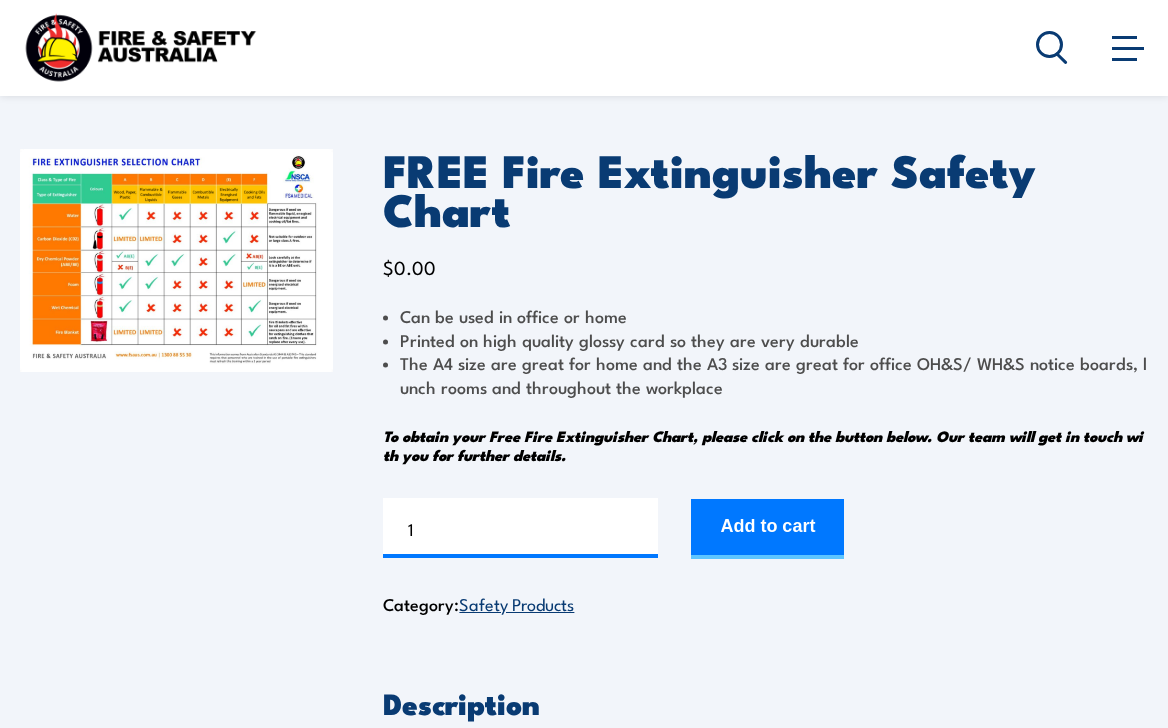 click on "Add to cart" at bounding box center (767, 529) 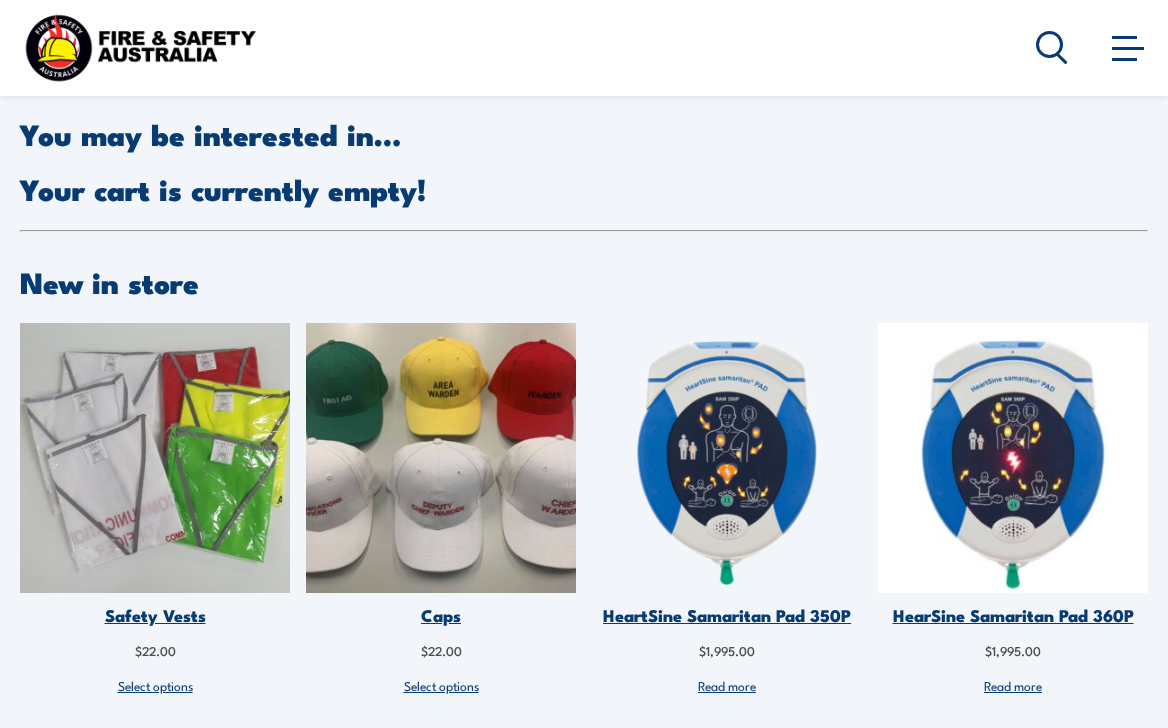 scroll, scrollTop: 0, scrollLeft: 0, axis: both 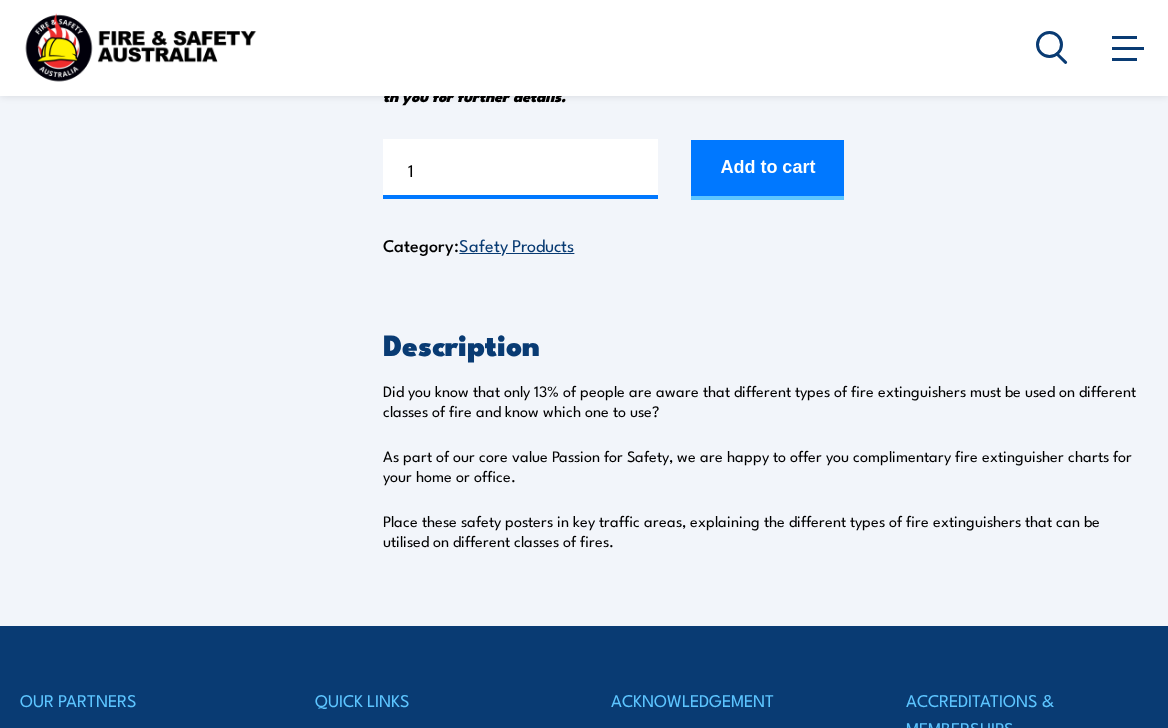 click on "Add to cart" at bounding box center [767, 170] 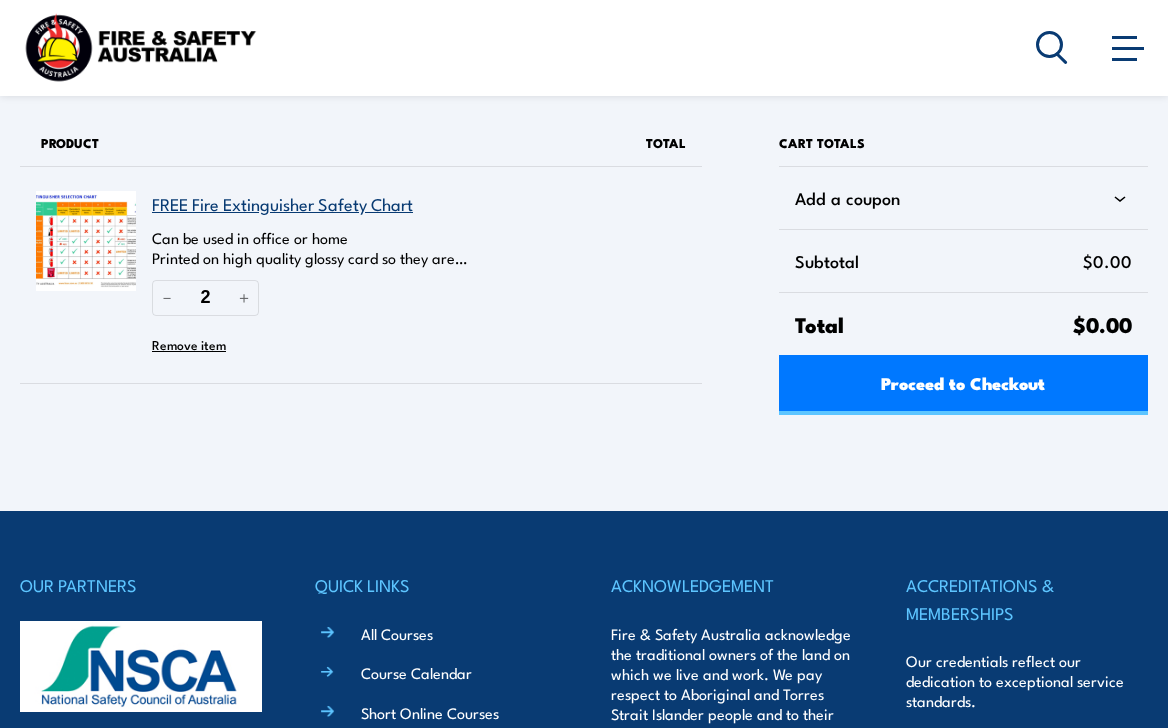 scroll, scrollTop: 0, scrollLeft: 0, axis: both 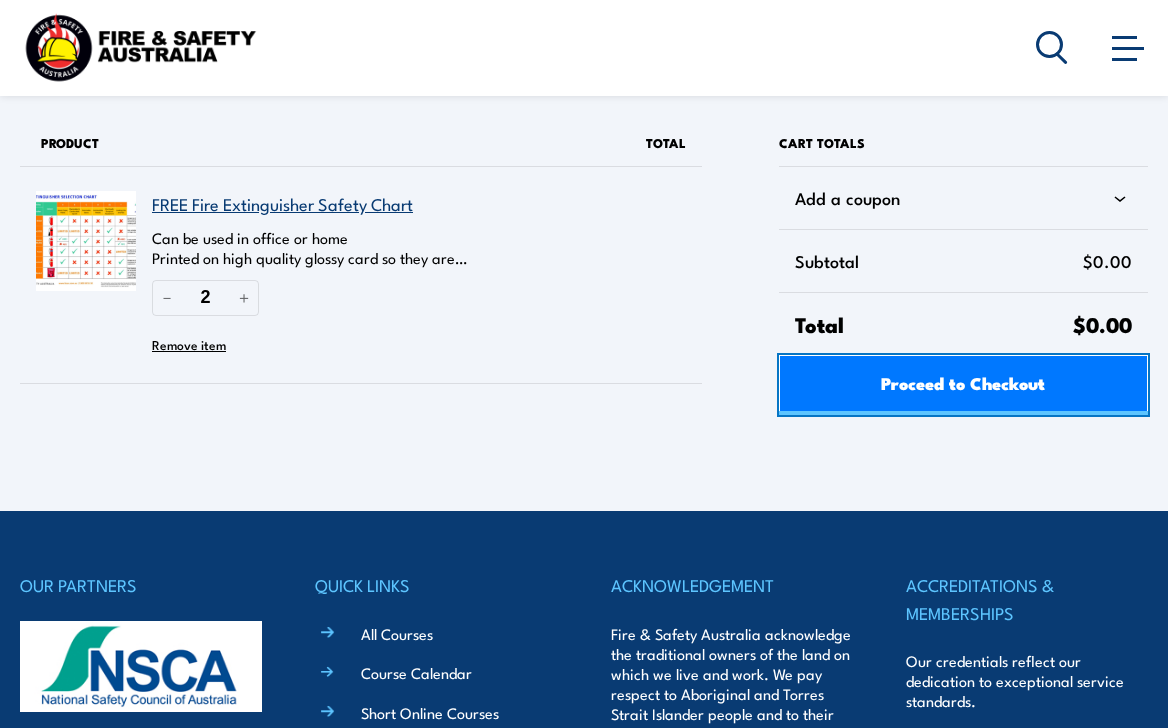 click on "Proceed to Checkout" at bounding box center [963, 382] 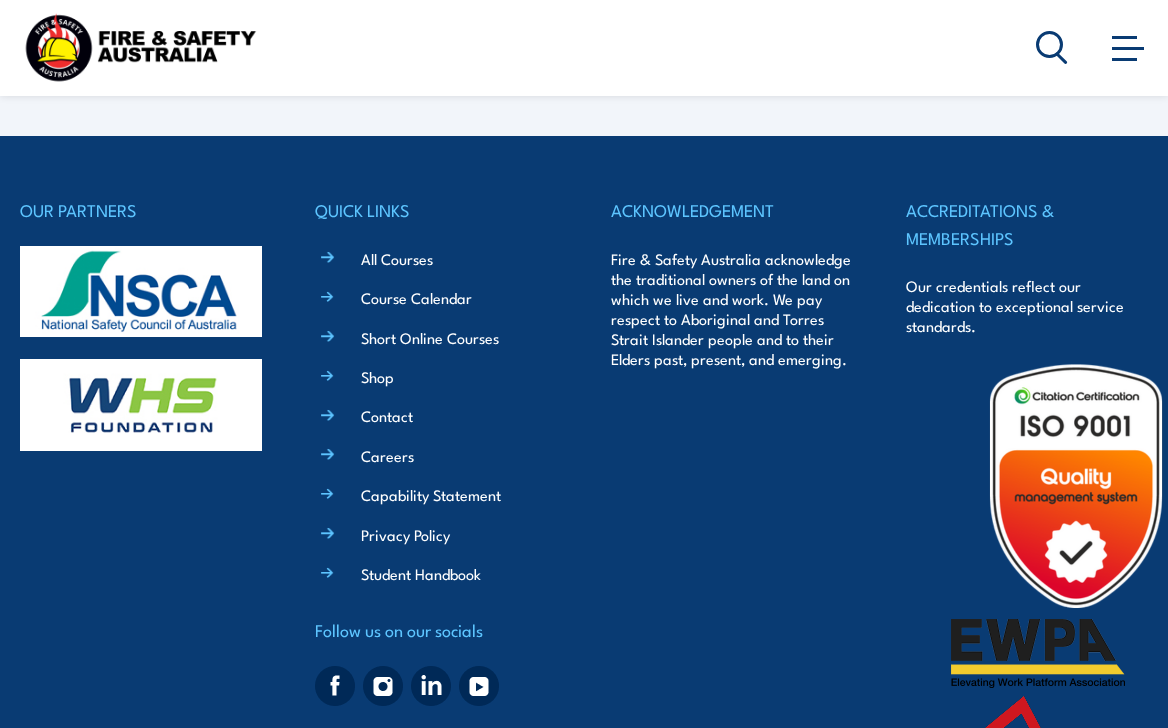 scroll, scrollTop: 0, scrollLeft: 0, axis: both 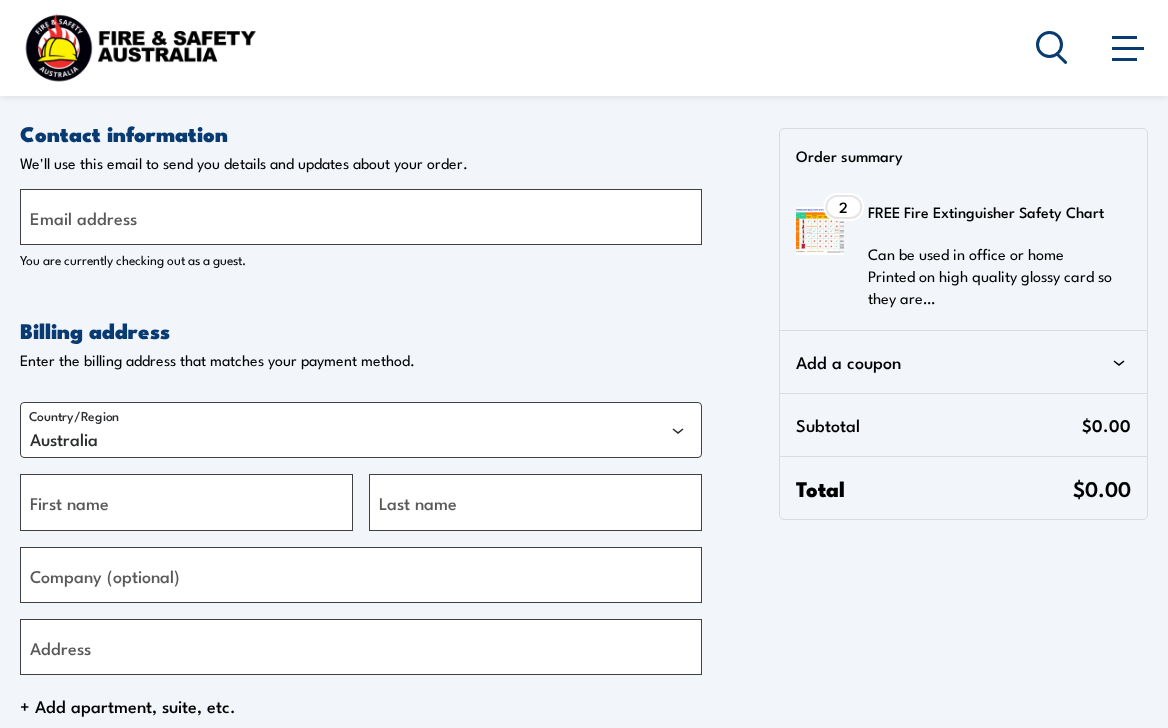click on "2 2 items FREE Fire Extinguisher Safety Chart Can be used in office or home
Printed on high quality glossy card so they are…
Total price for 2 FREE Fire Extinguisher Safety Chart items: $0.00" at bounding box center [963, 255] 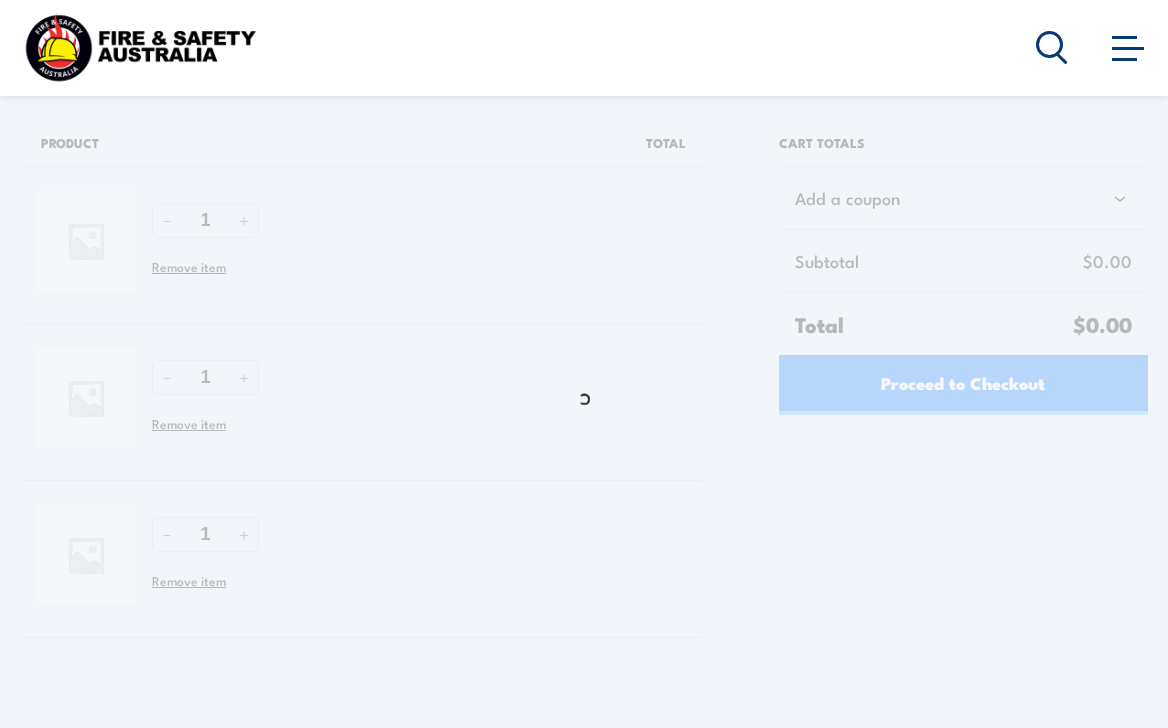 scroll, scrollTop: 0, scrollLeft: 0, axis: both 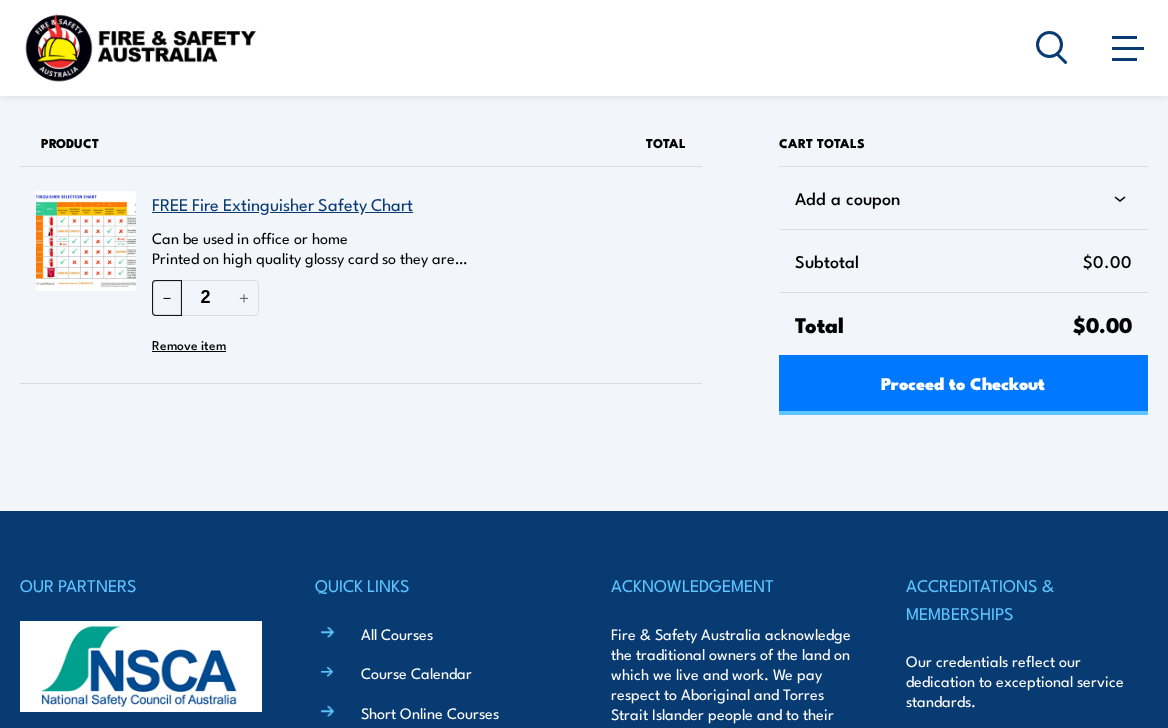 click on "－" at bounding box center (167, 297) 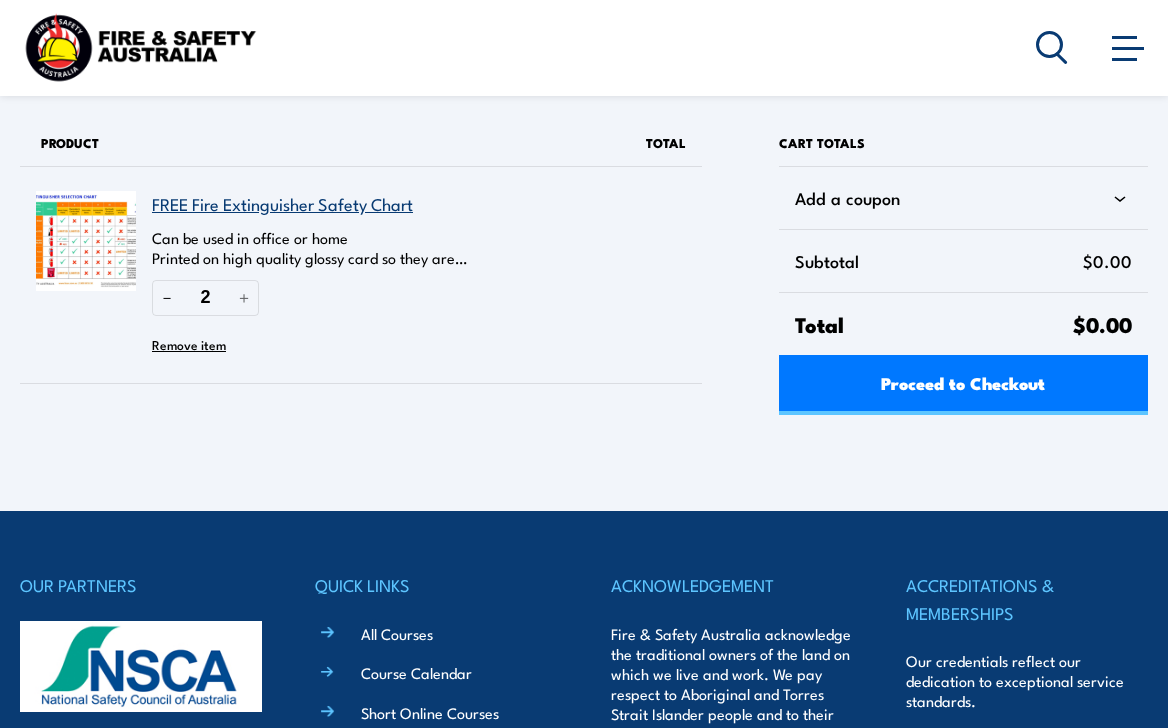 type on "1" 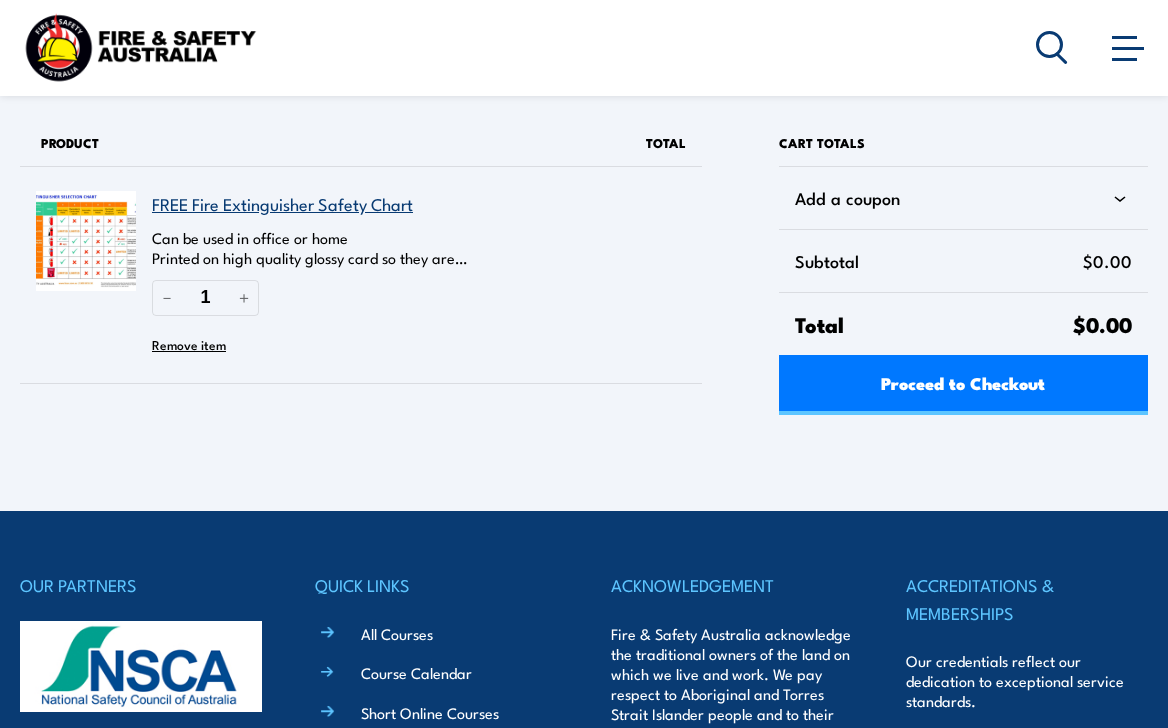 click on "Cart totals Add a coupon
Subtotal $0.00
Total $0.00
Proceed to Checkout" at bounding box center (950, 275) 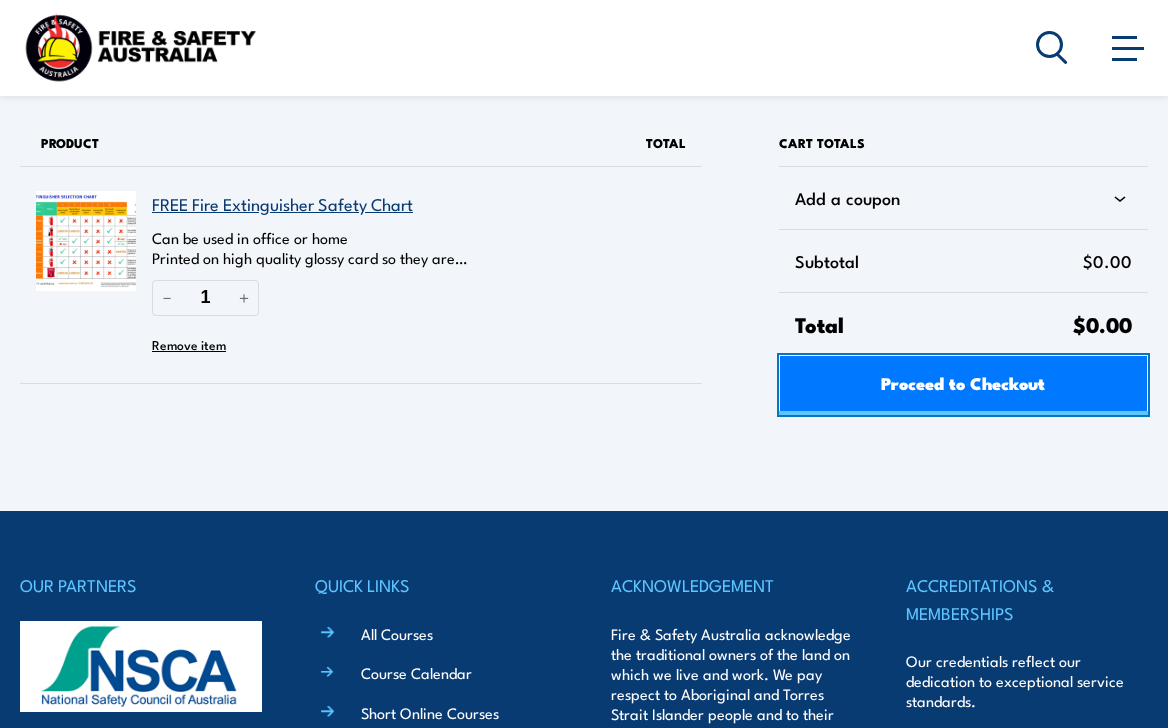 click on "Proceed to Checkout" at bounding box center [963, 382] 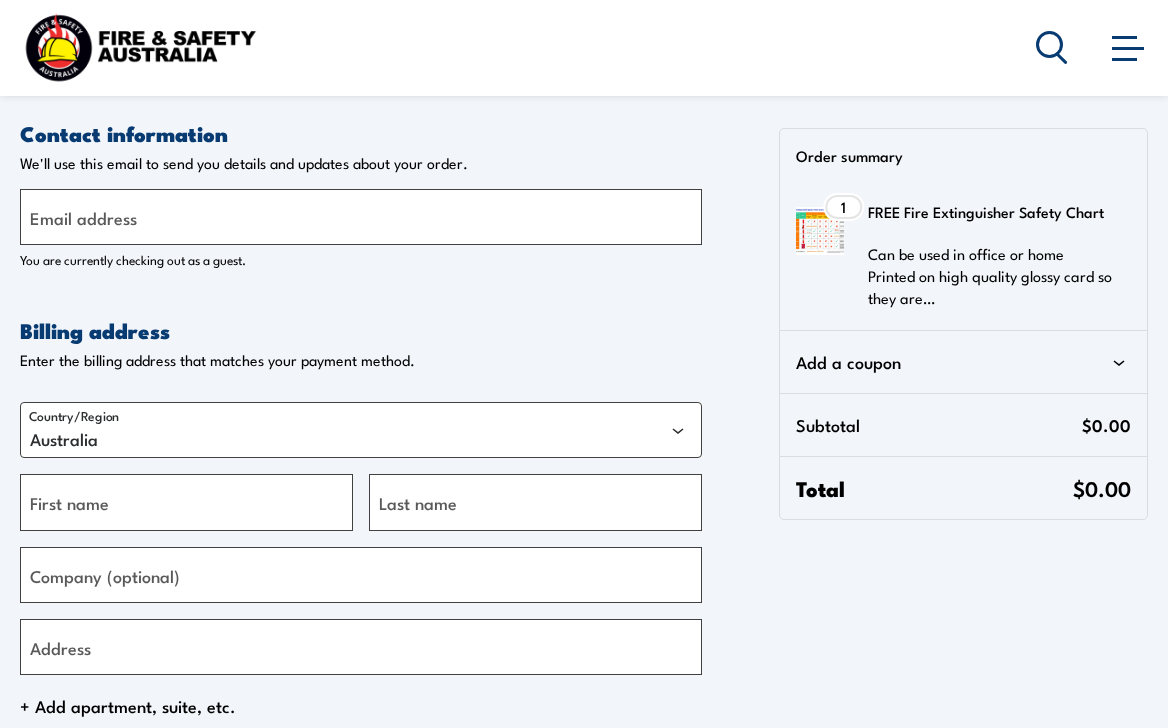 select on "VIC" 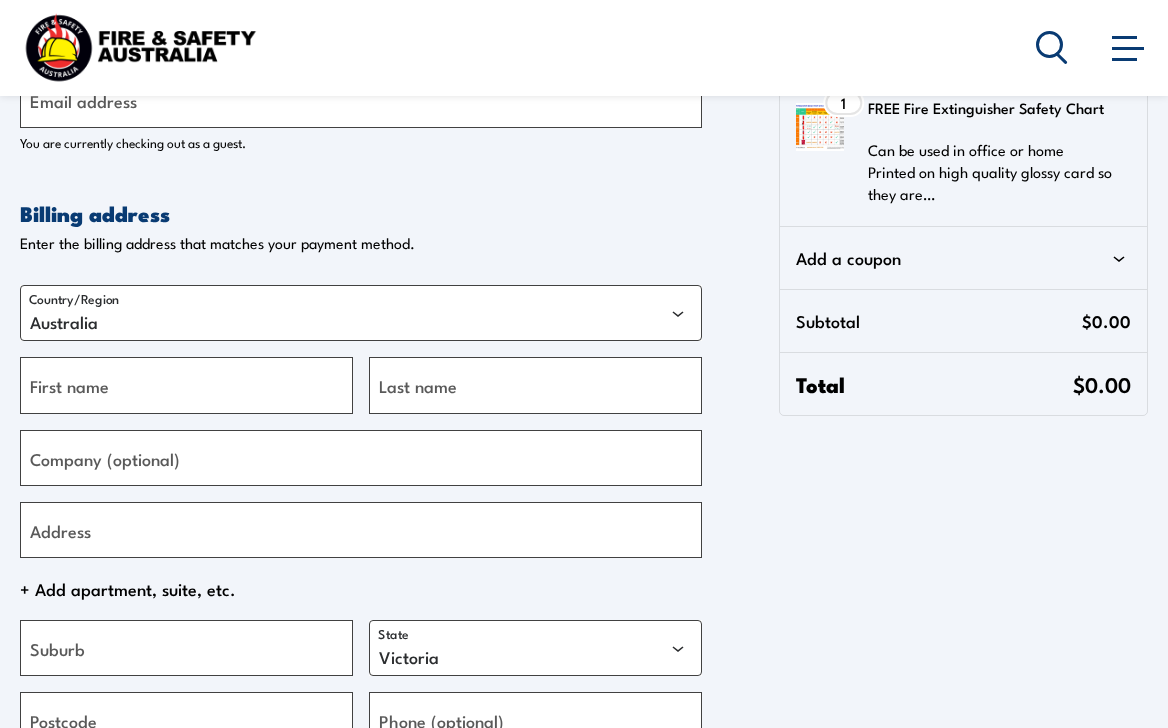 scroll, scrollTop: 0, scrollLeft: 0, axis: both 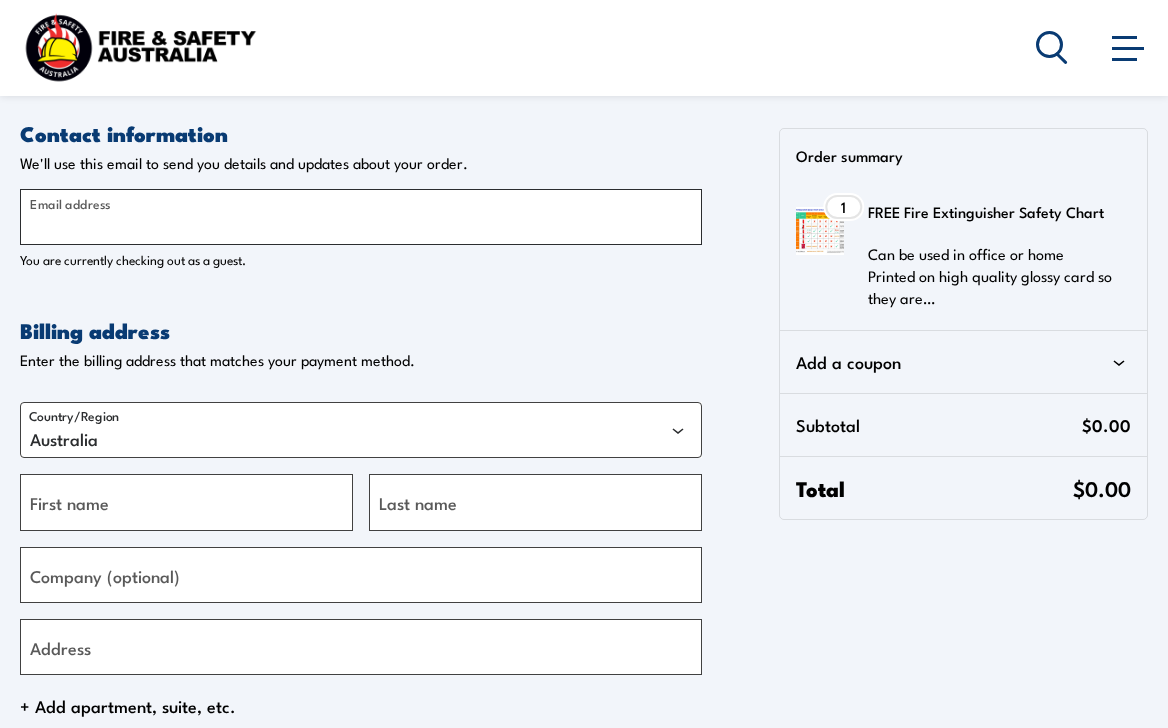 click on "Email address" at bounding box center (361, 217) 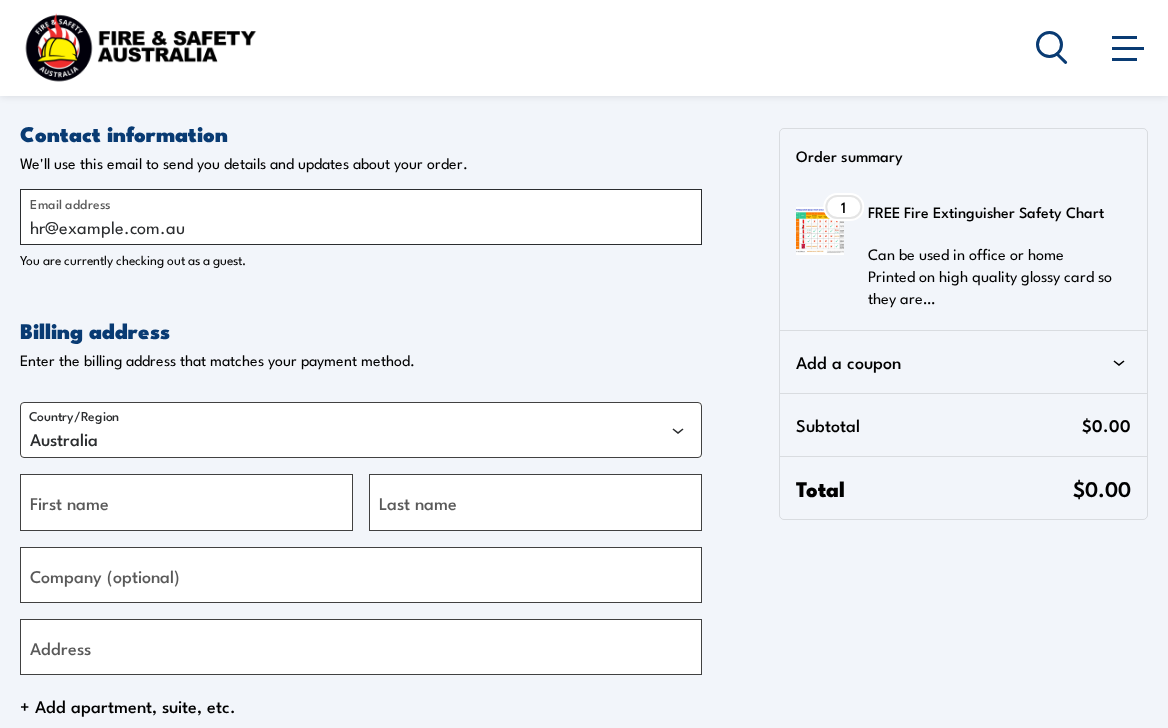 type on "hr@38bloom.com.au" 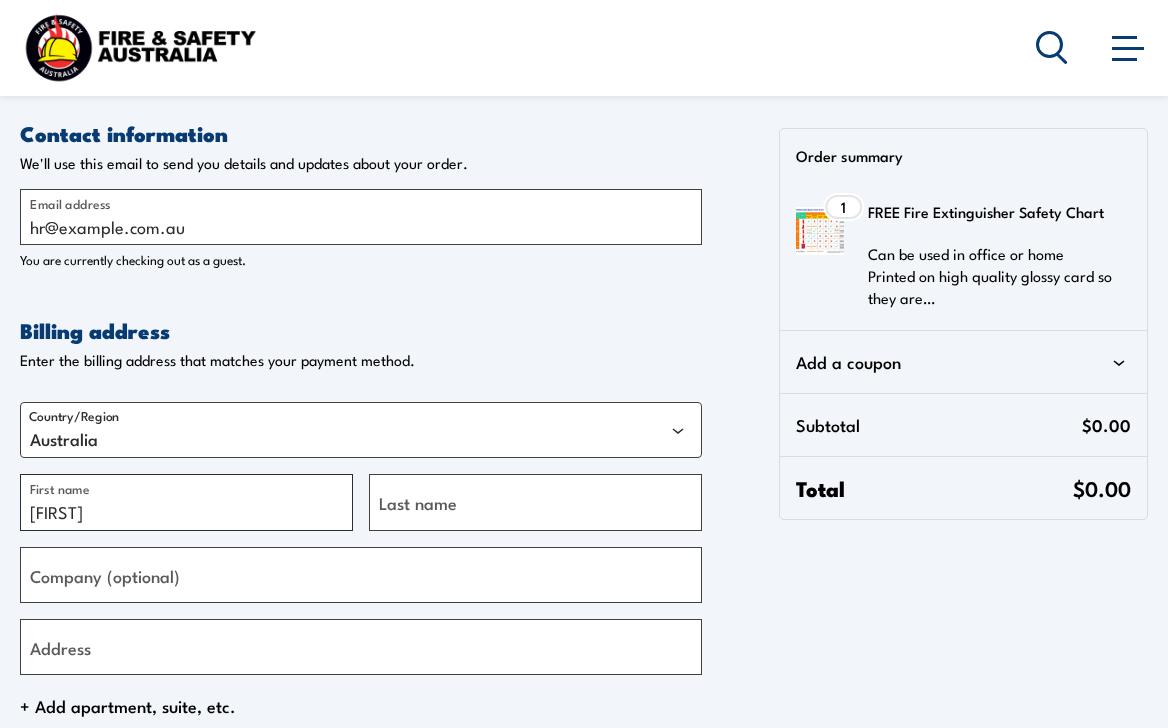 type on "[FIRST]" 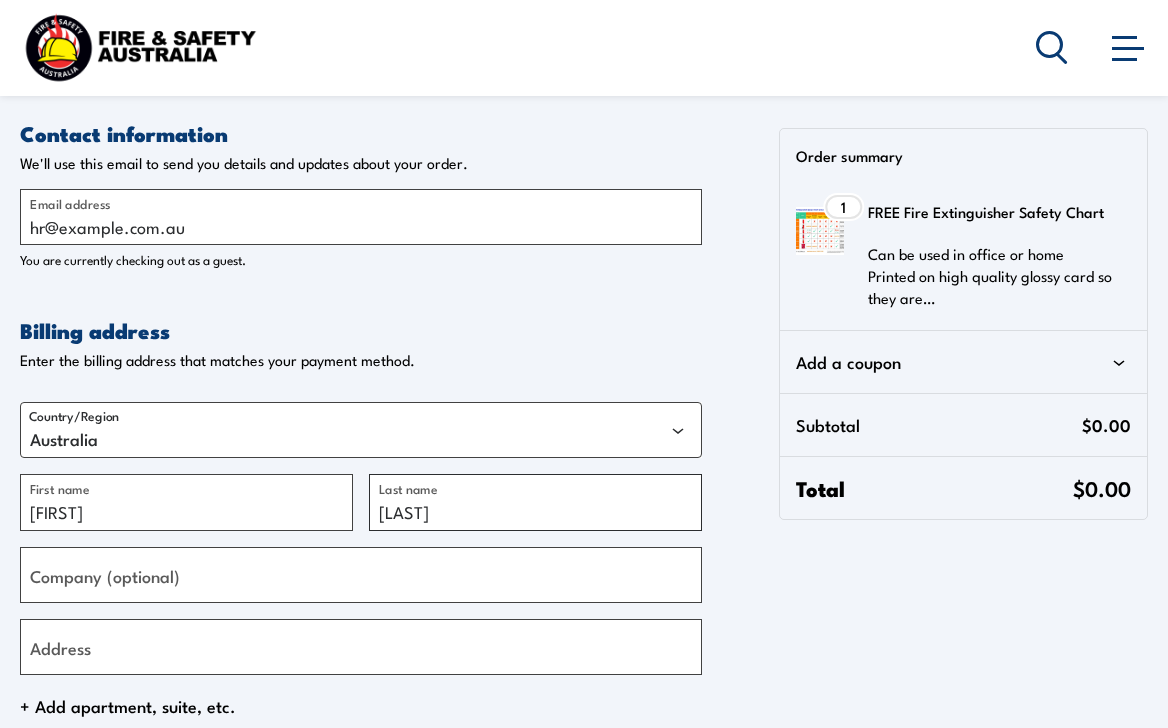 type on "[LAST]" 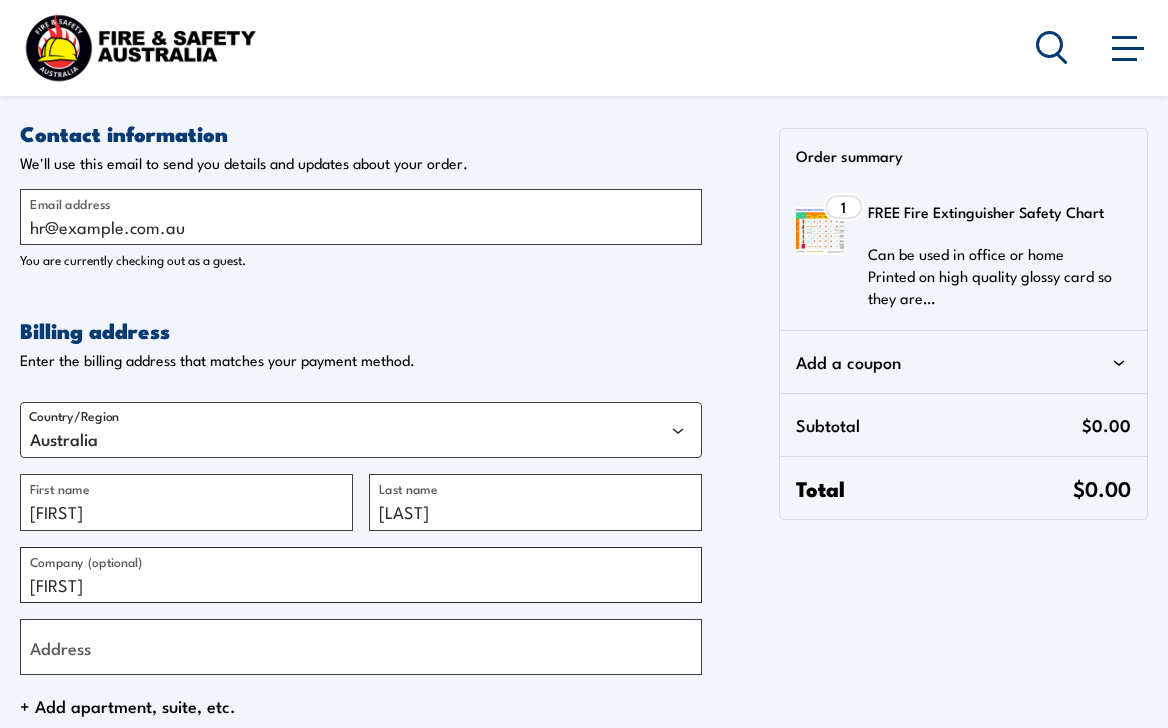type on "Bloom" 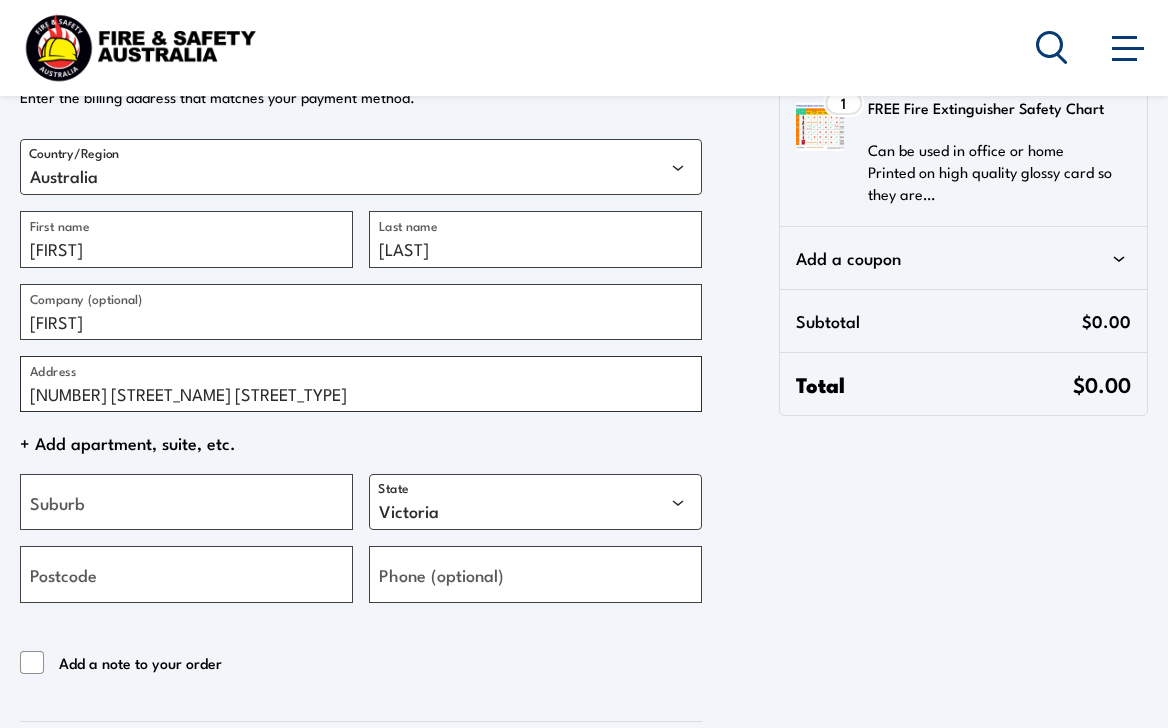 scroll, scrollTop: 265, scrollLeft: 0, axis: vertical 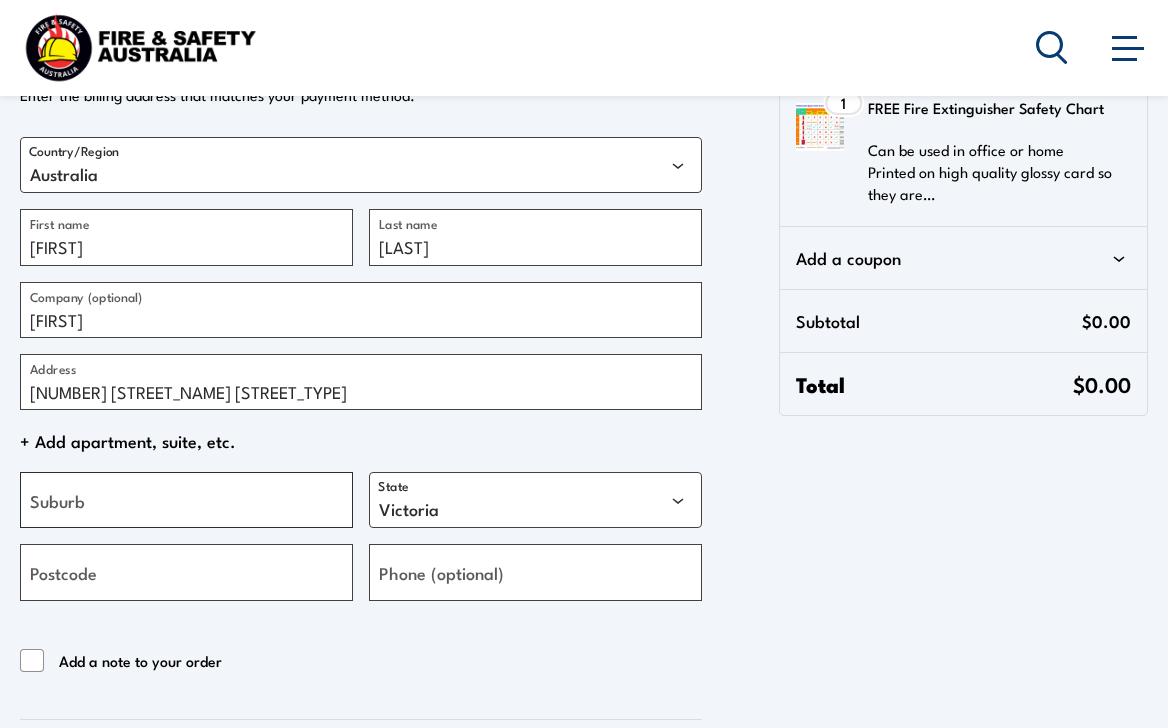 type on "38 Winwood Street" 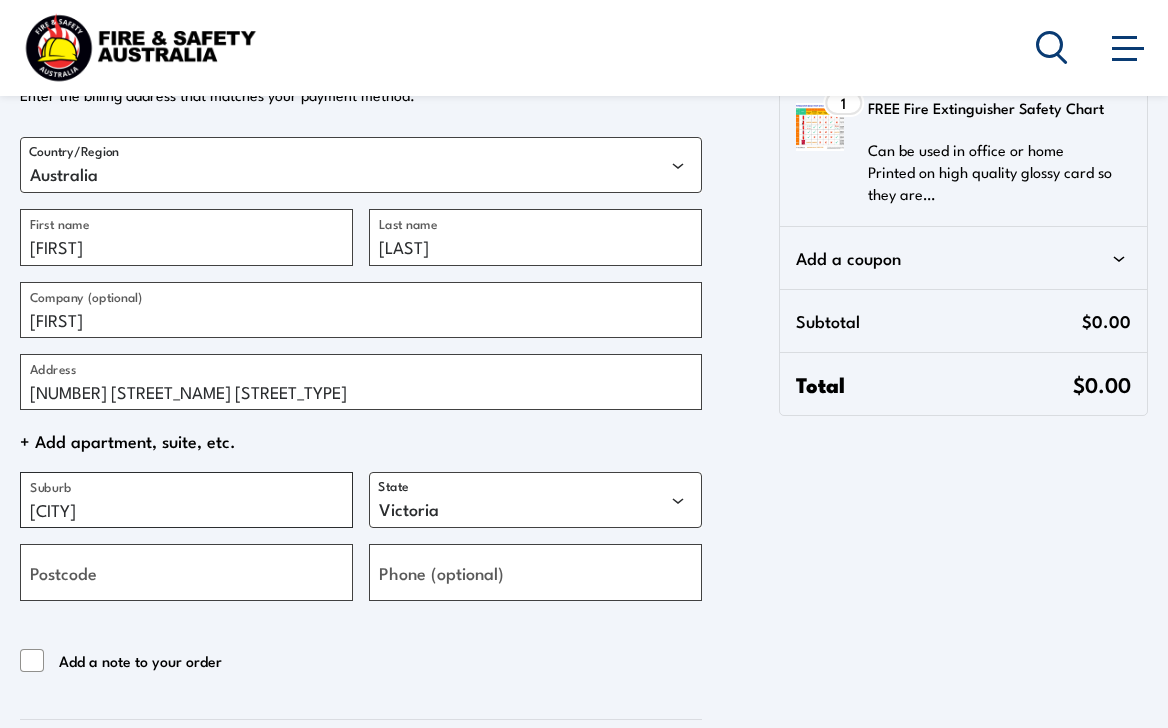 type on "Thebarton" 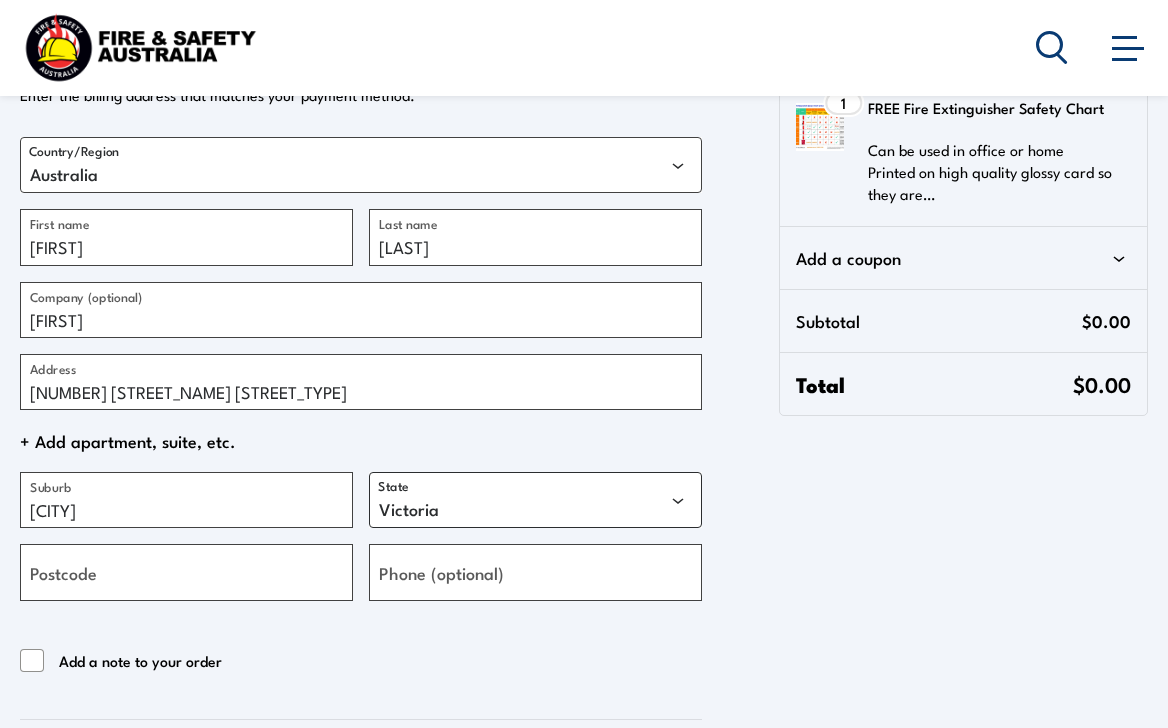 select on "SA" 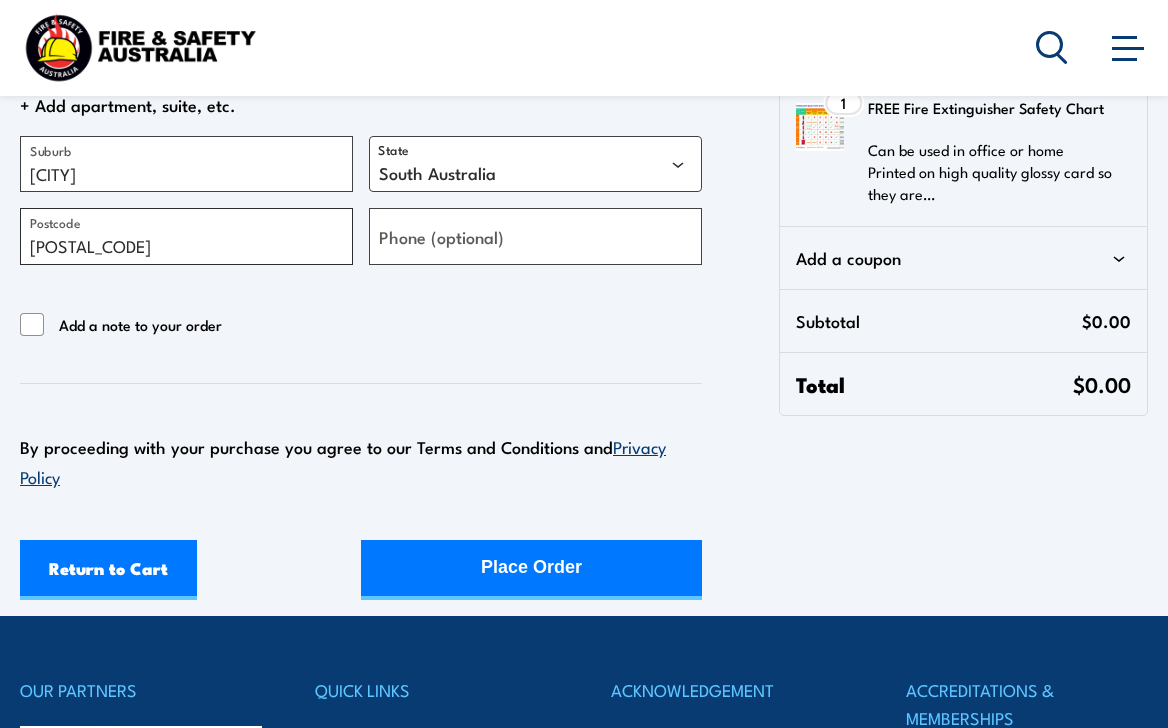 scroll, scrollTop: 614, scrollLeft: 0, axis: vertical 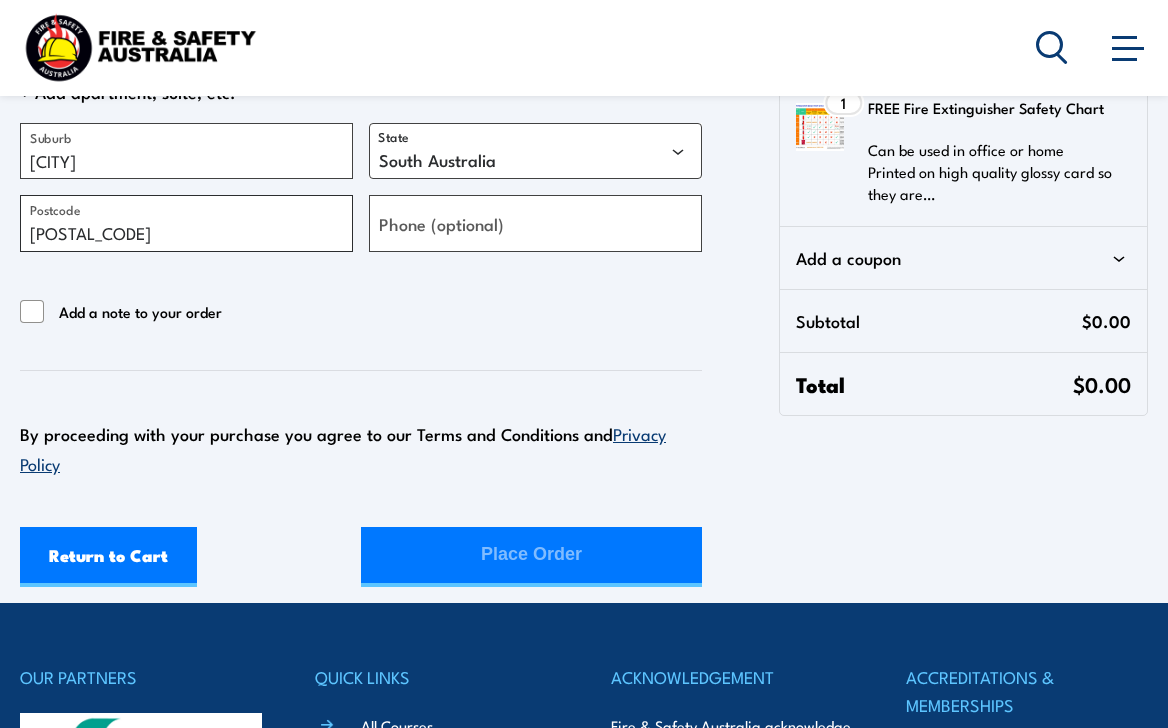 type on "5244" 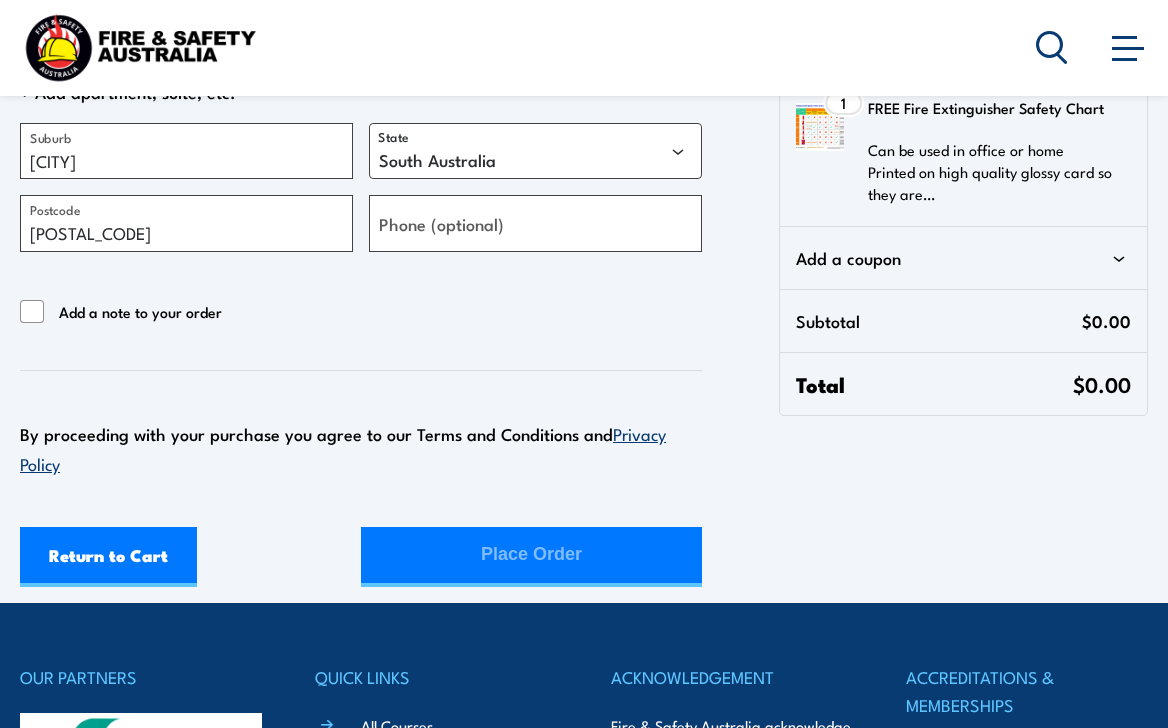 click on "Return to Cart Place Order" at bounding box center [361, 557] 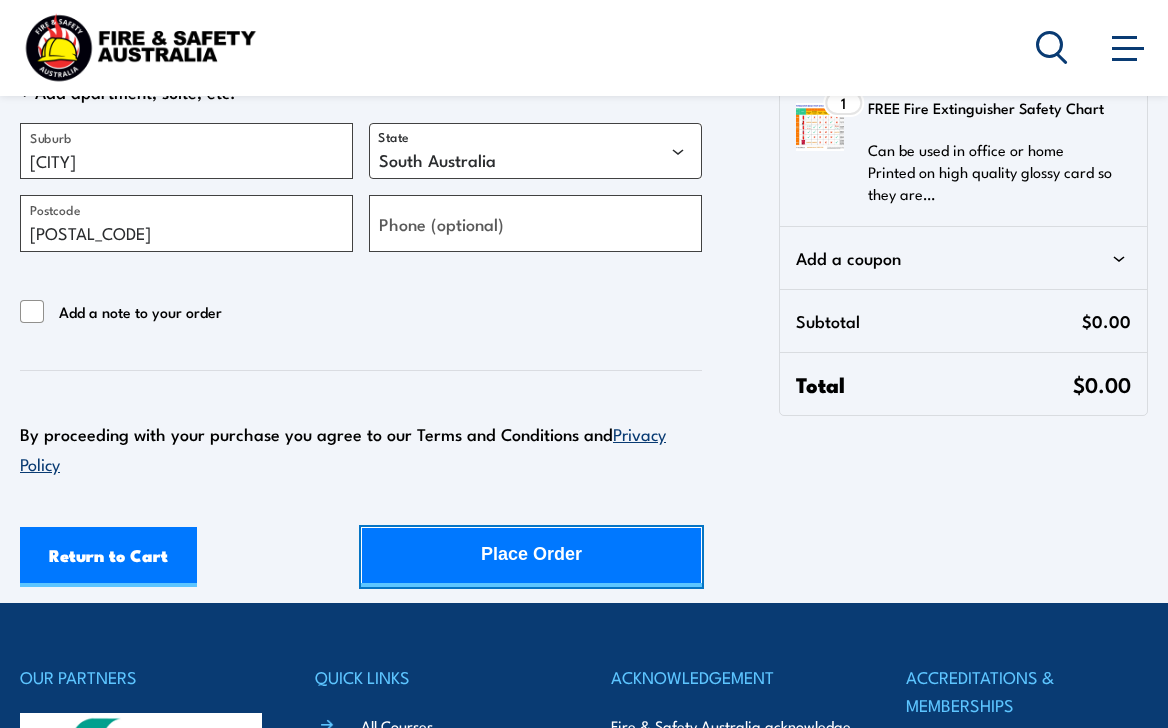 click on "Place Order" at bounding box center (531, 557) 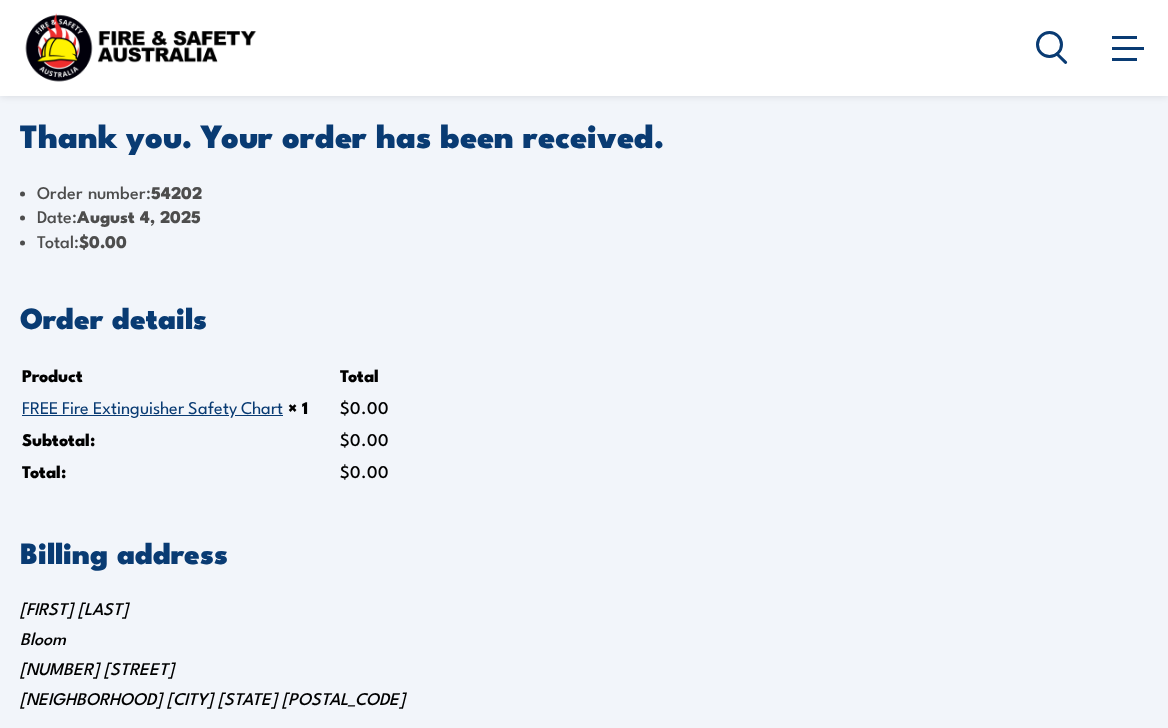 scroll, scrollTop: 0, scrollLeft: 0, axis: both 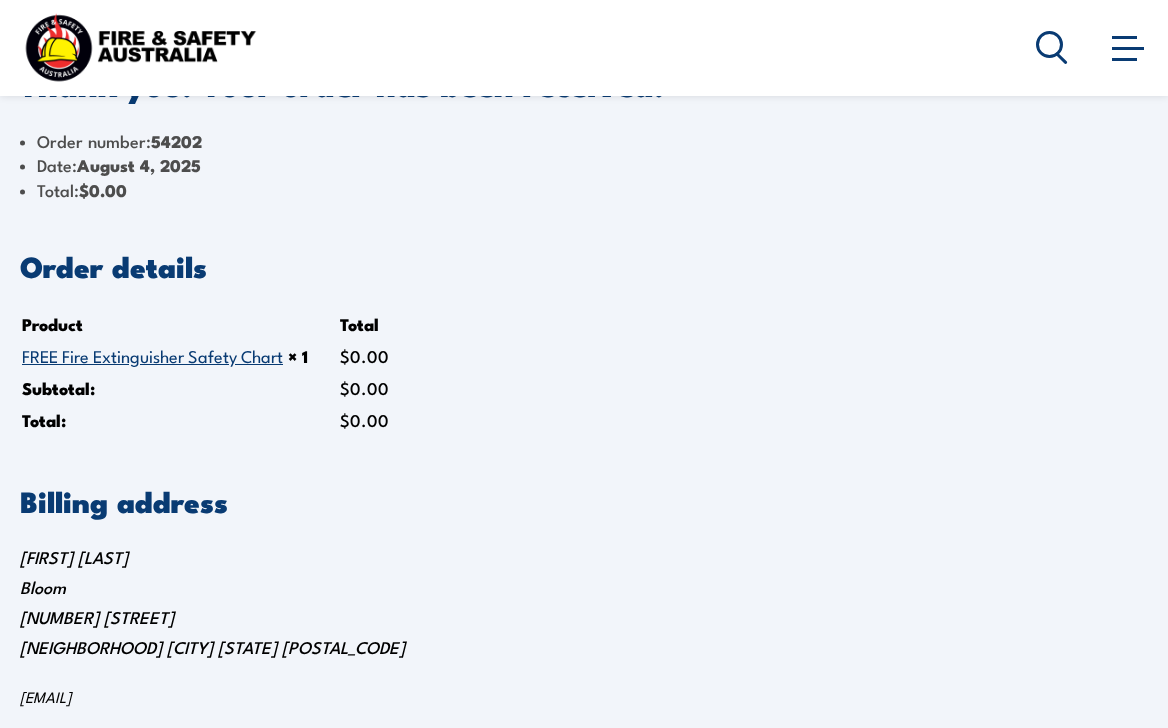 click on "FREE Fire Extinguisher Safety Chart" at bounding box center [152, 355] 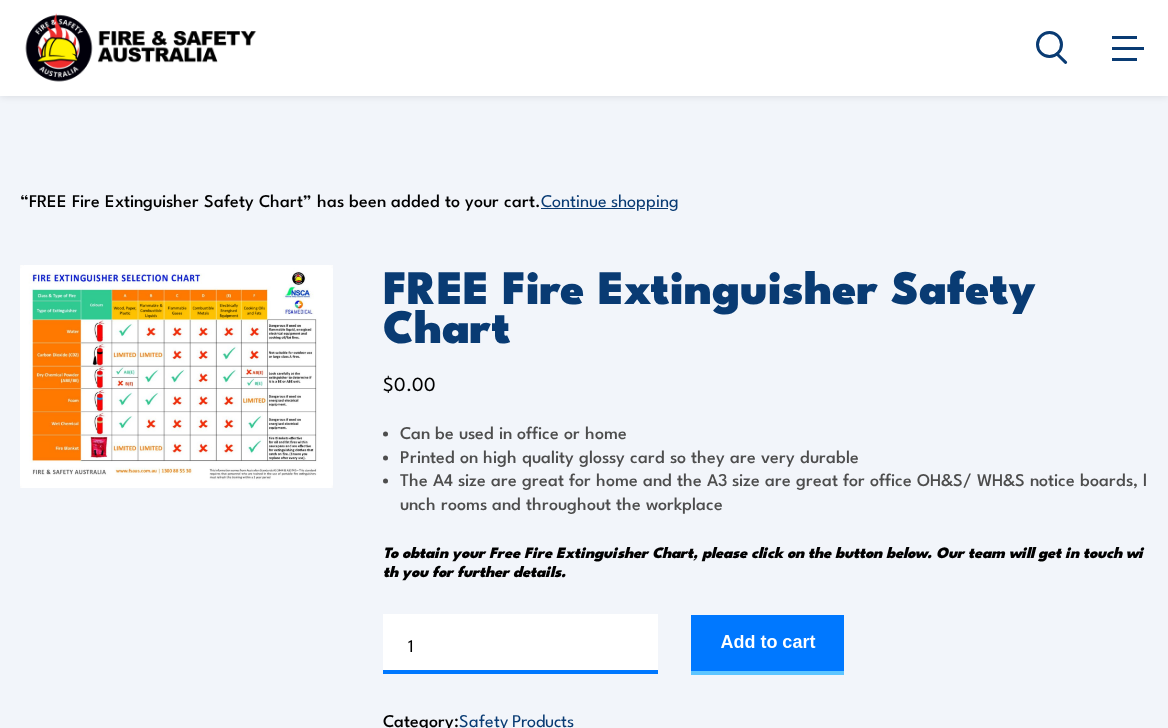 scroll, scrollTop: 0, scrollLeft: 0, axis: both 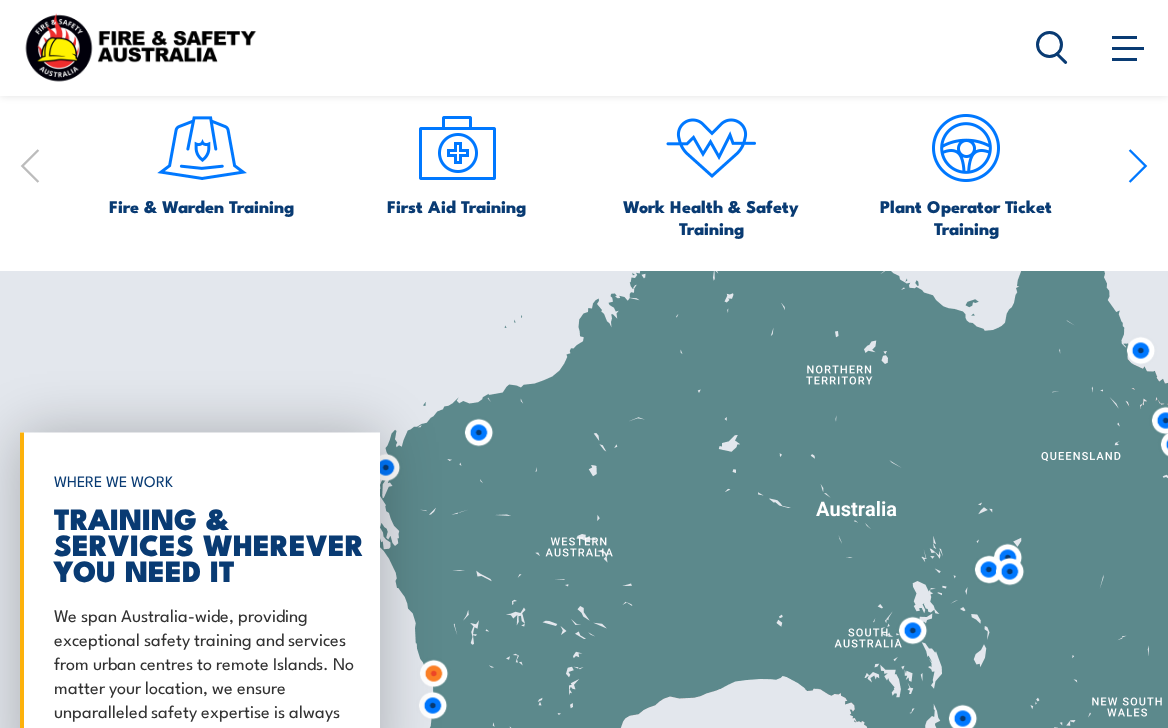 click on "Fire & Warden Training
First Aid Training
Work Health & Safety Training
Plant Operator Ticket Training
Height Safety & Rescue Training" at bounding box center [584, 170] 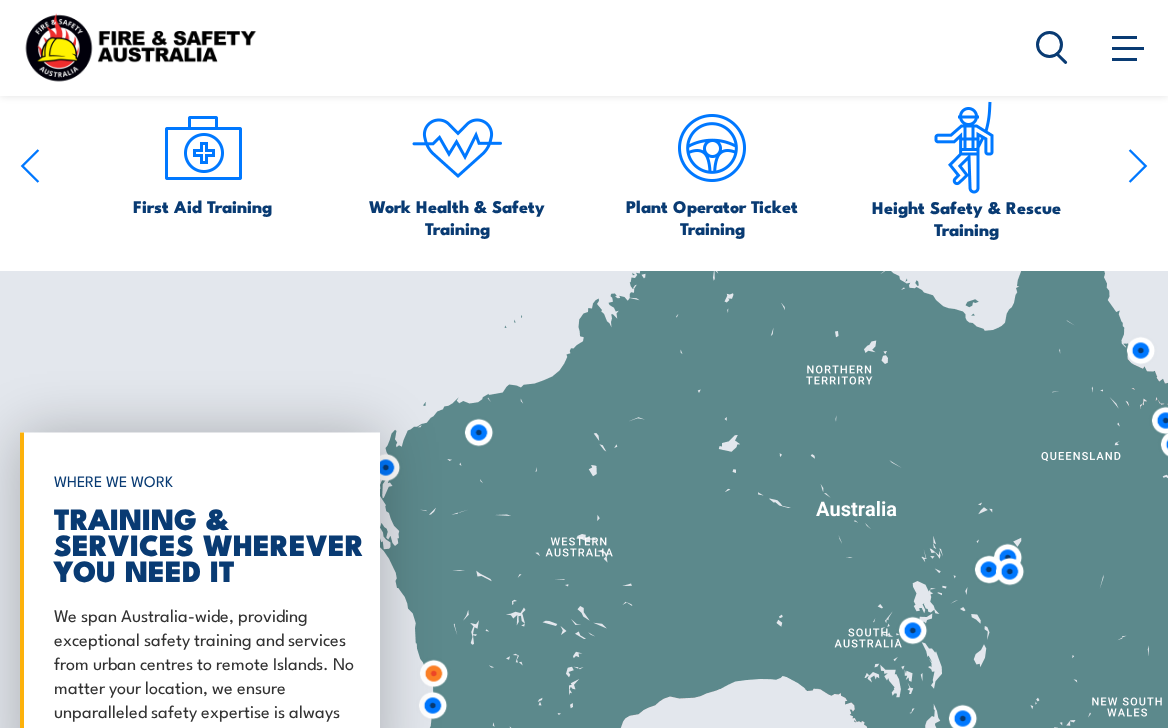 click 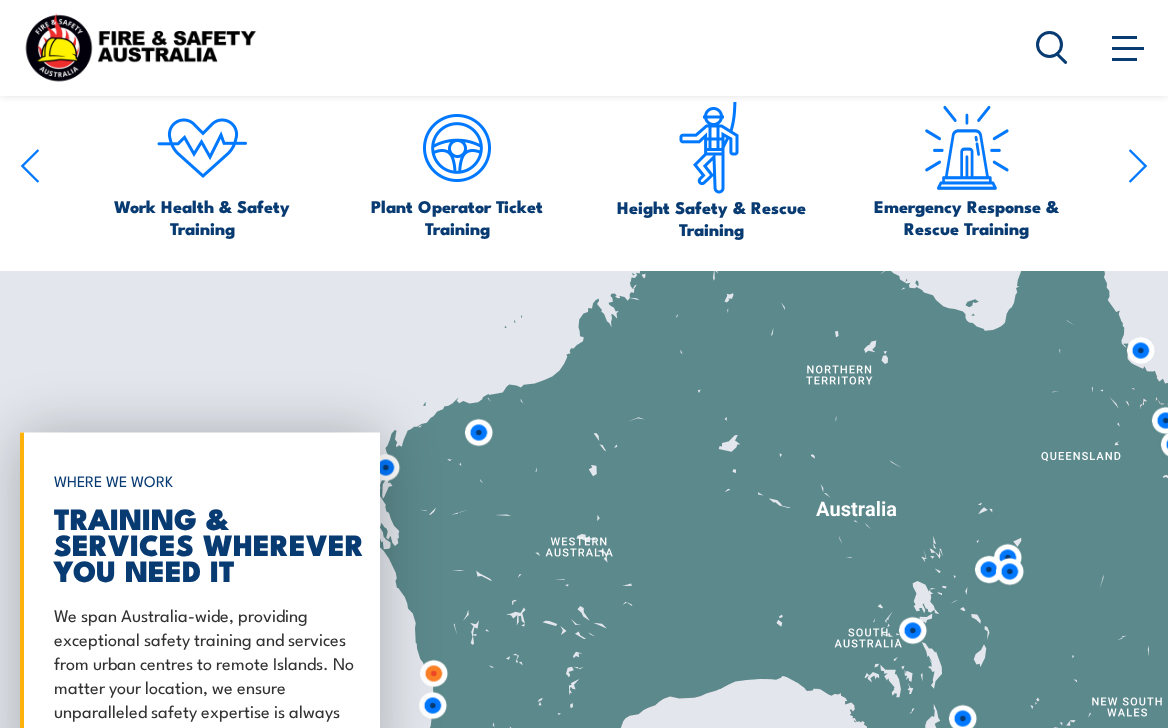 click 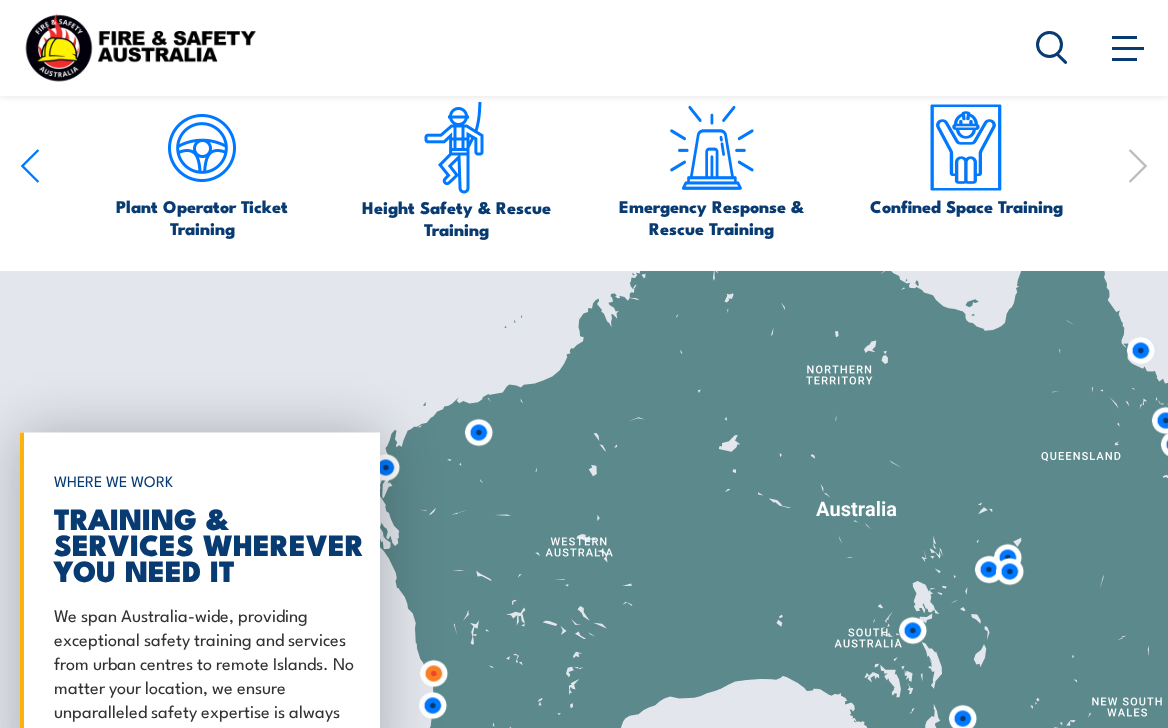click 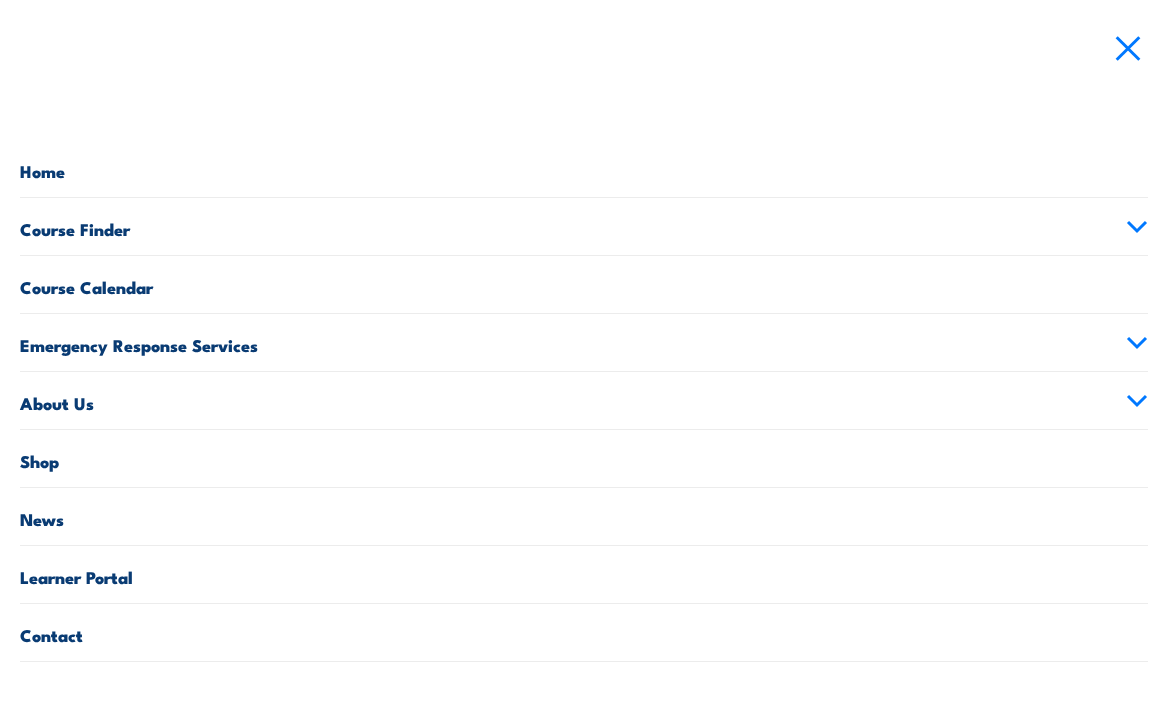 scroll, scrollTop: 1299, scrollLeft: 0, axis: vertical 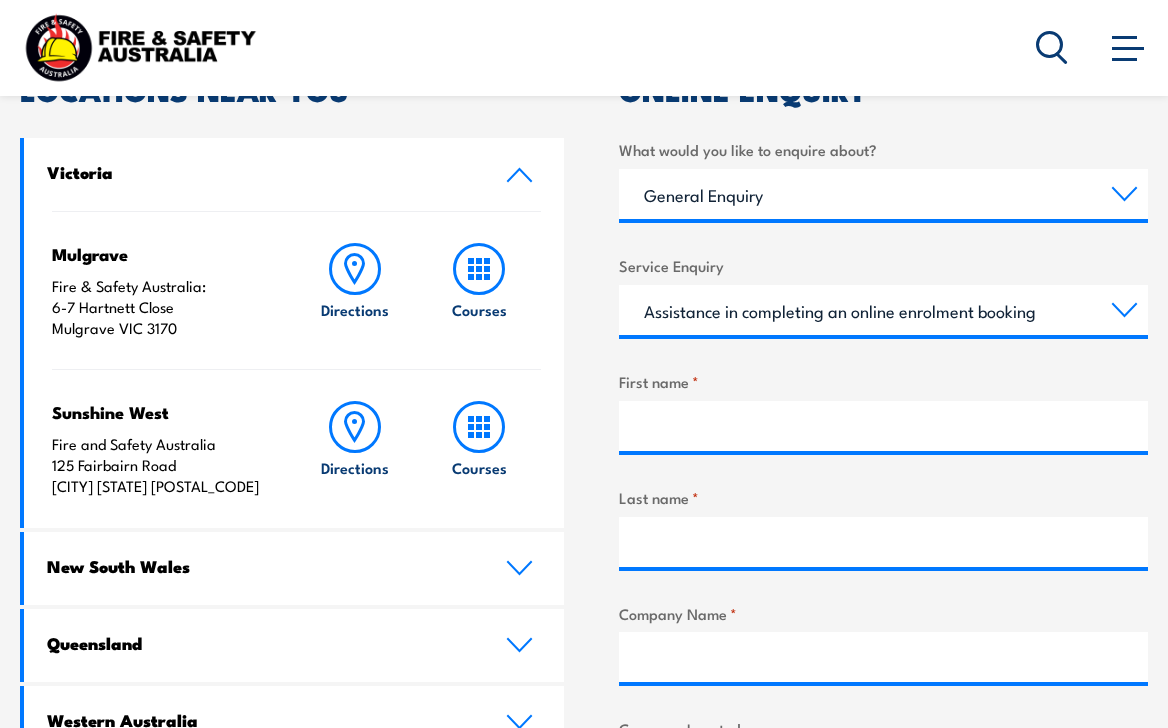 click on "What would you like to enquire about? Training Courses Emergency Response Services General Enquiry" at bounding box center [883, 178] 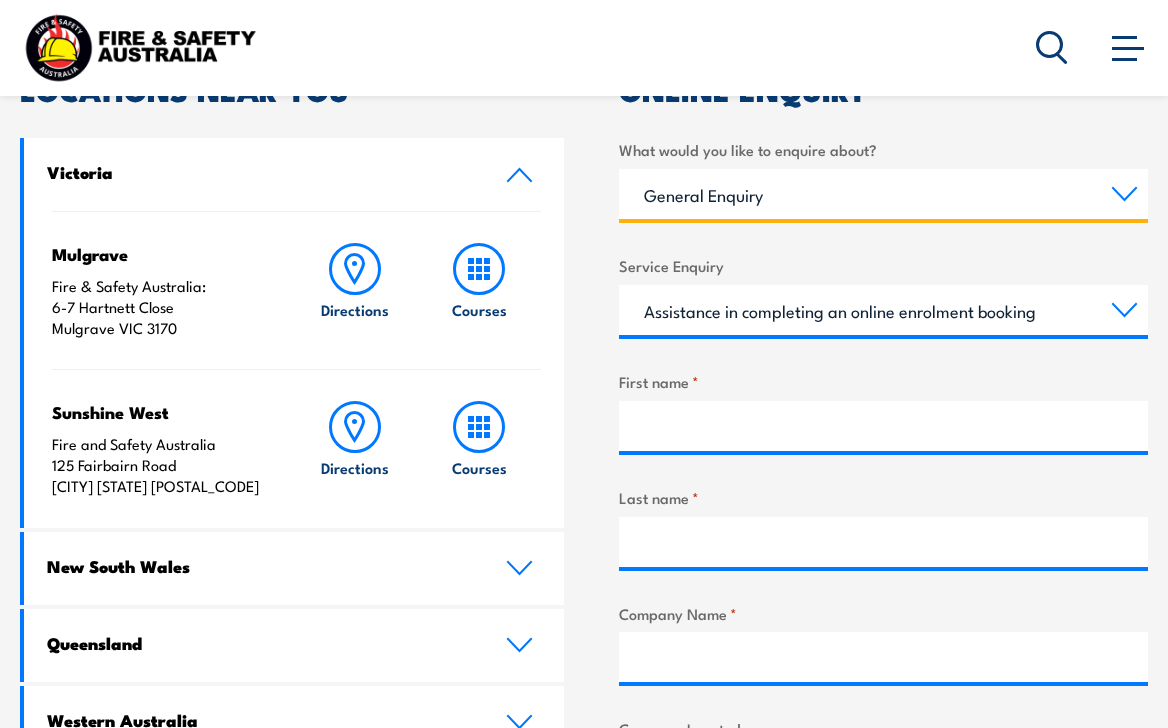 click on "Training Courses Emergency Response Services General Enquiry" at bounding box center [883, 194] 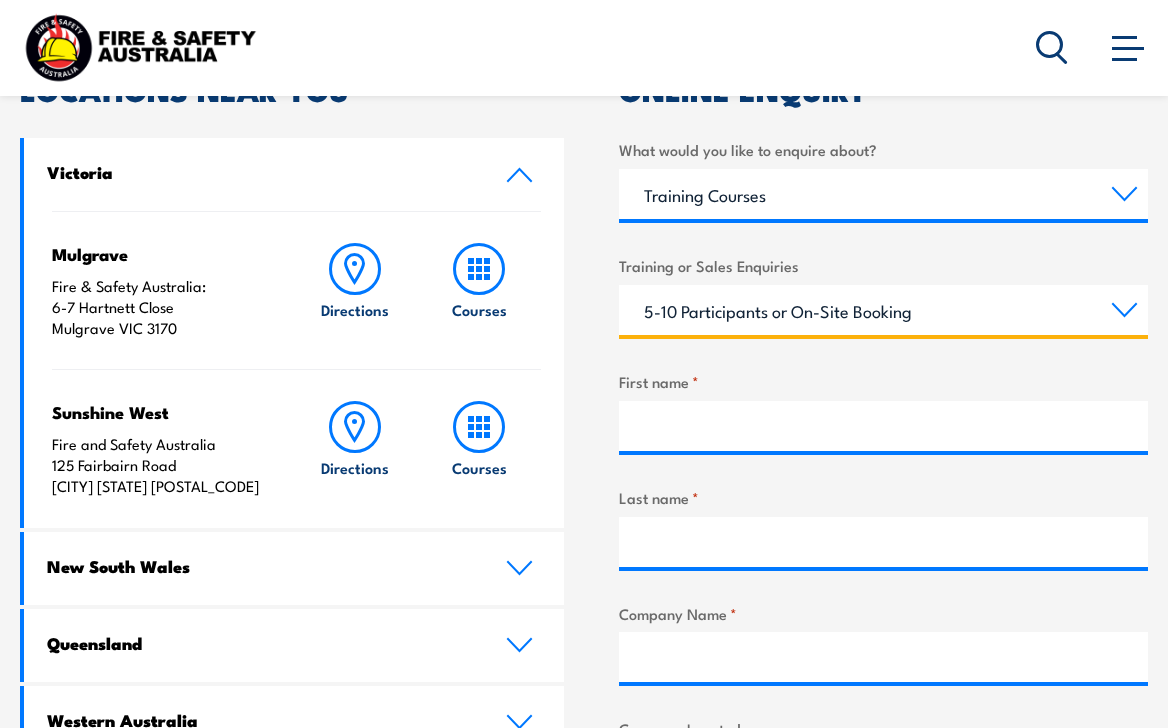 click on "1-4 Participants or On-Site Booking 5-10 Participants or On-Site Booking 11-99 Participants or On-Site Booking 100+ Participants or On-Site Booking Attend a public course at FSA training centre Ask about course content Other" at bounding box center (883, 310) 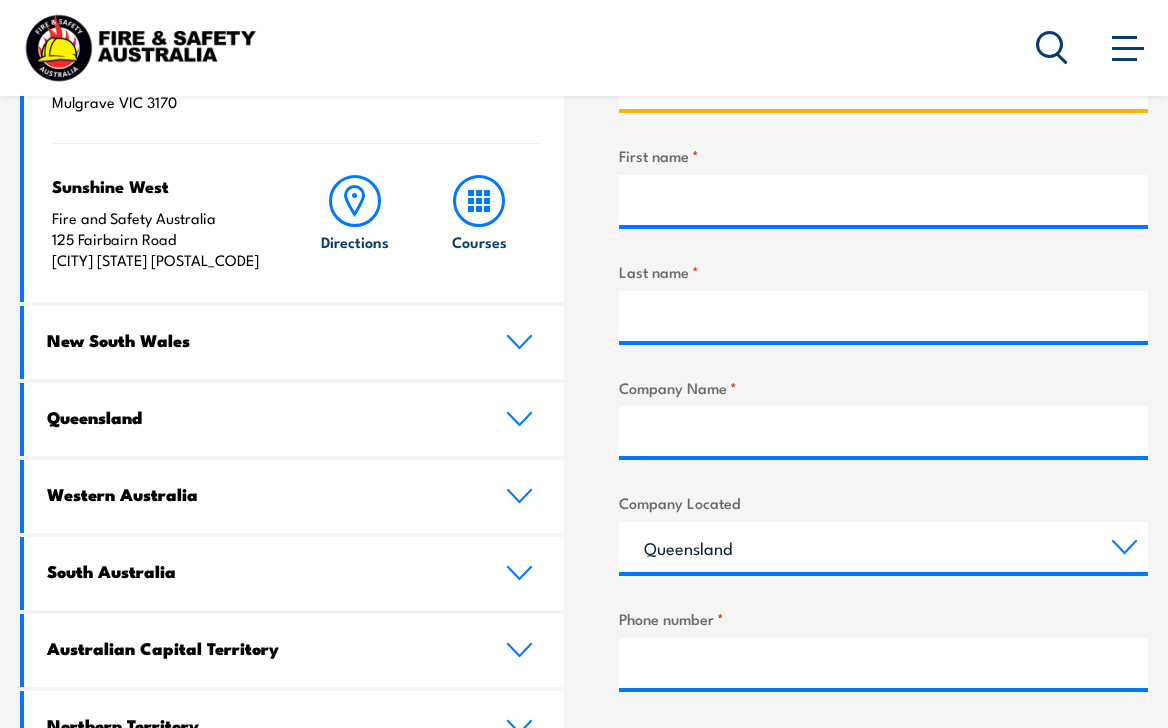 scroll, scrollTop: 783, scrollLeft: 0, axis: vertical 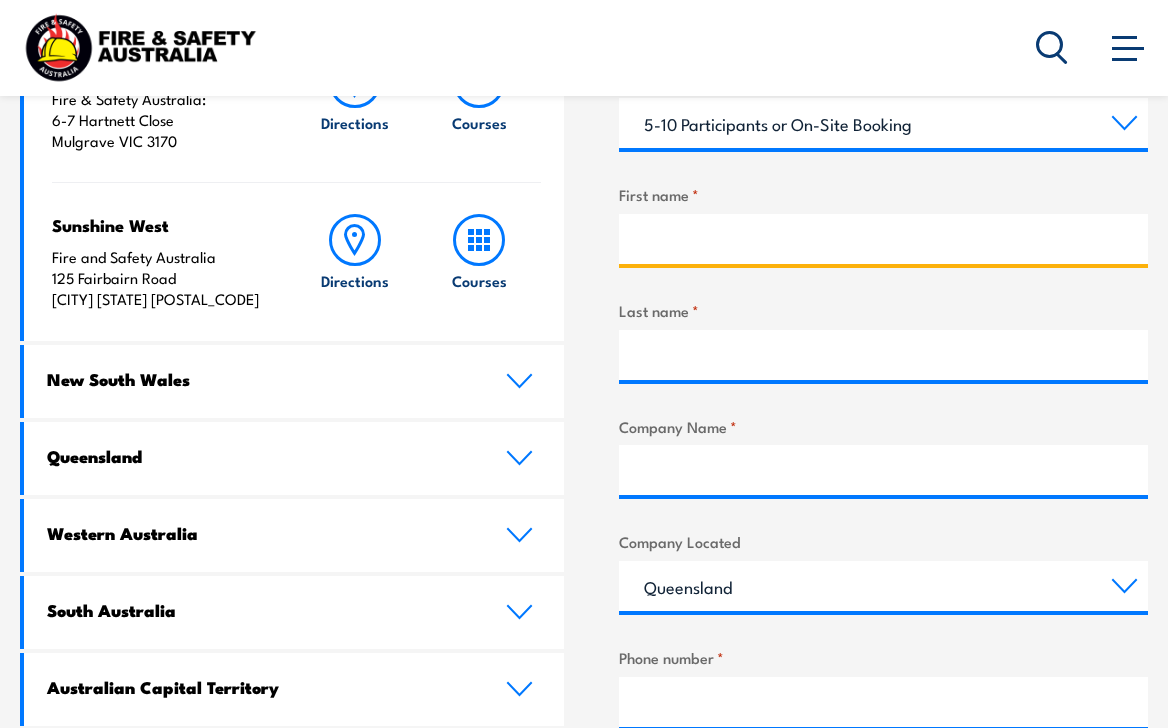 click on "First name *" at bounding box center (883, 239) 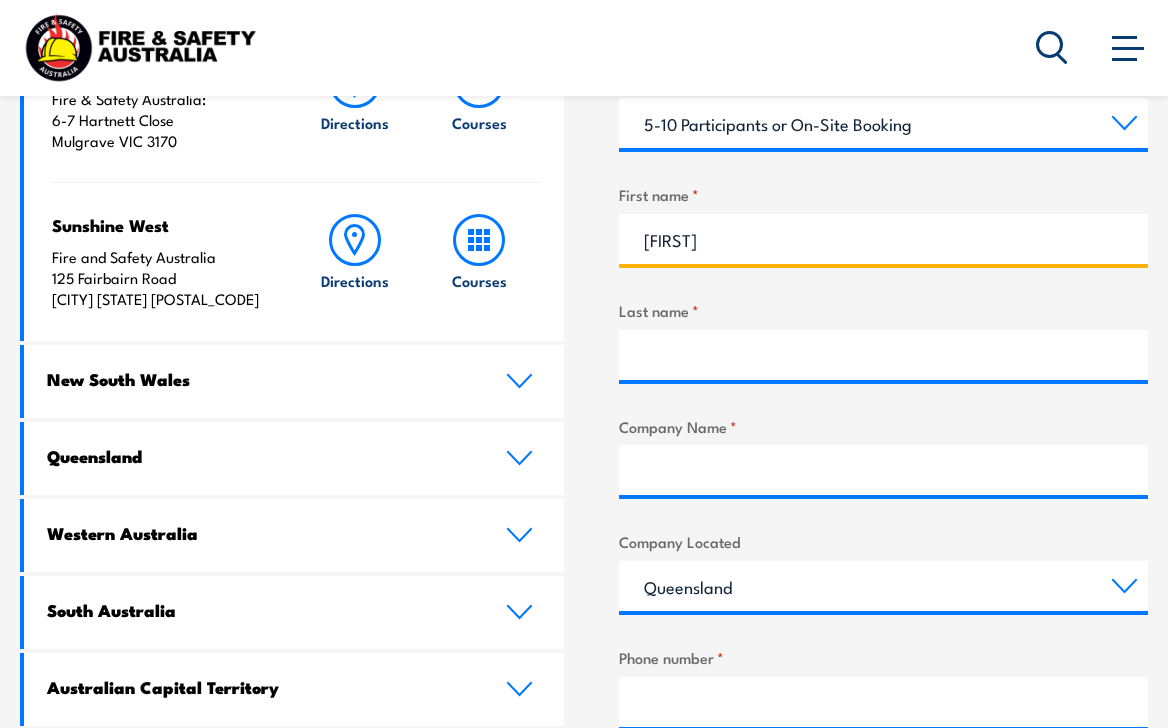 type on "[FIRST]" 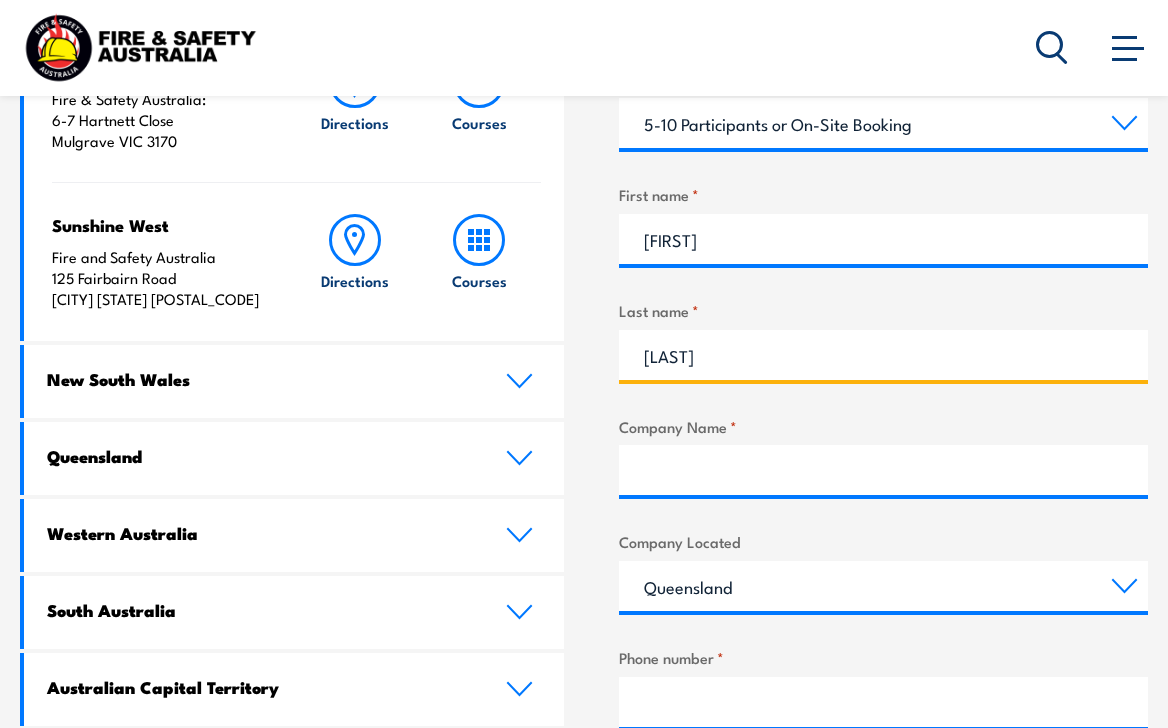 type on "[LAST]" 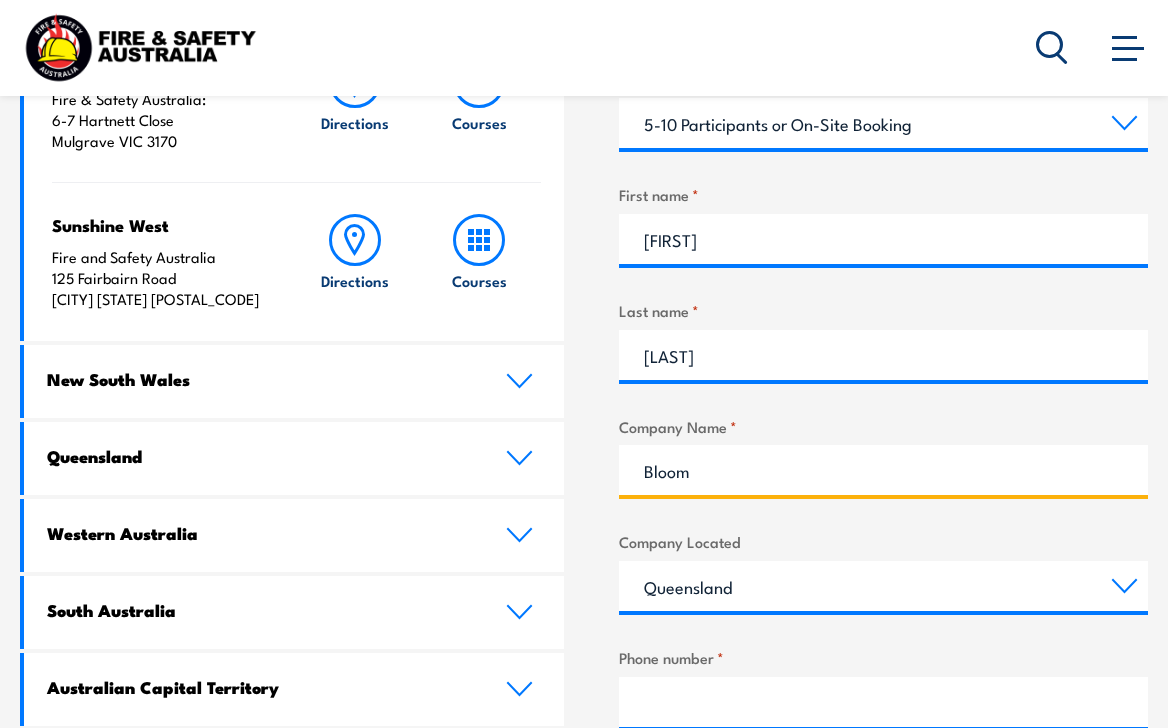 type on "Bloom" 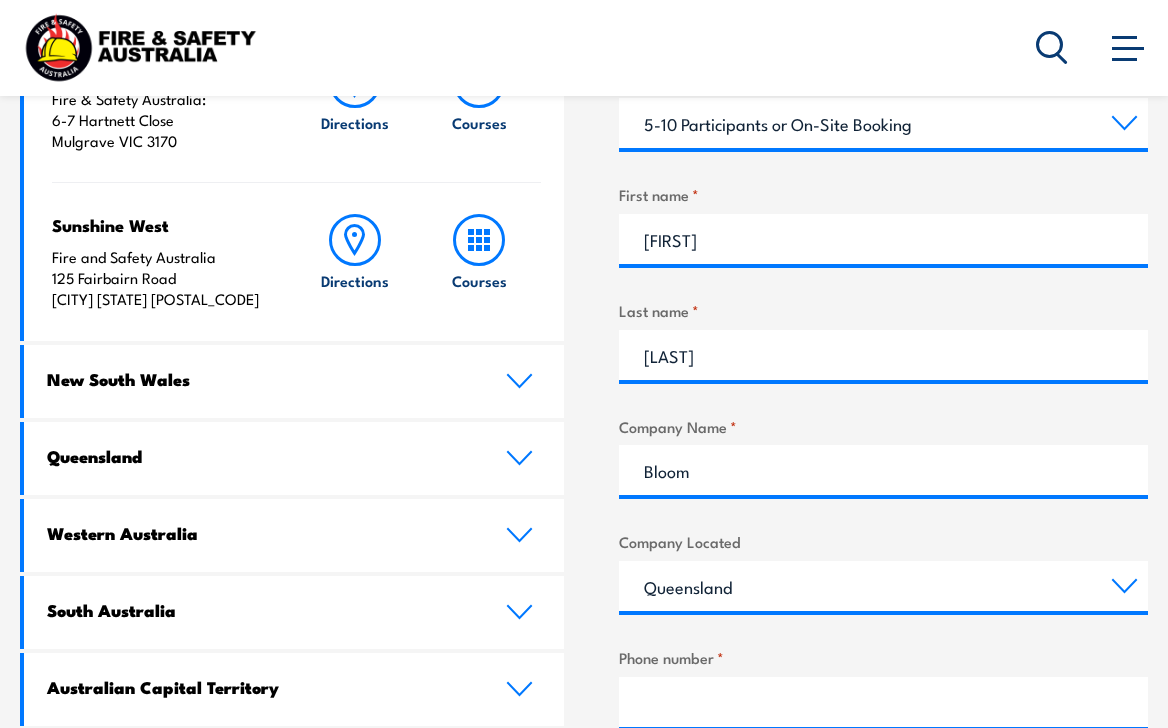 click on "What would you like to enquire about? Training Courses Emergency Response Services General Enquiry Service Enquiry Assistance in completing an online enrolment booking Request a copy of a certificate Pay an invoice or obtain a copy of an invoice Enquiry about RPL (Recognised Prior Learning) Request FREE Fire Extinguisher or Resuscitation charts Other Training or Sales Enquiries 1-4 Participants or On-Site Booking 5-10 Participants or On-Site Booking 11-99 Participants or On-Site Booking 100+ Participants or On-Site Booking Attend a public course at FSA training centre Ask about course content Other Emergency Response Enquiries Emergency Response Solutions Paramedic & Medical Solutions Industrial Security Solutions Emergency Response Vehicles Safety Advisers First name * [FIRST] Last name * [LAST] Company Name * [COMPANY] Located Queensland New South Wales Australian Capital Territory Victoria South Australia Western Australia Northern Territory Tasmania Phone number * [PHONE] Email address * [EMAIL] Your enquiry" at bounding box center (883, 555) 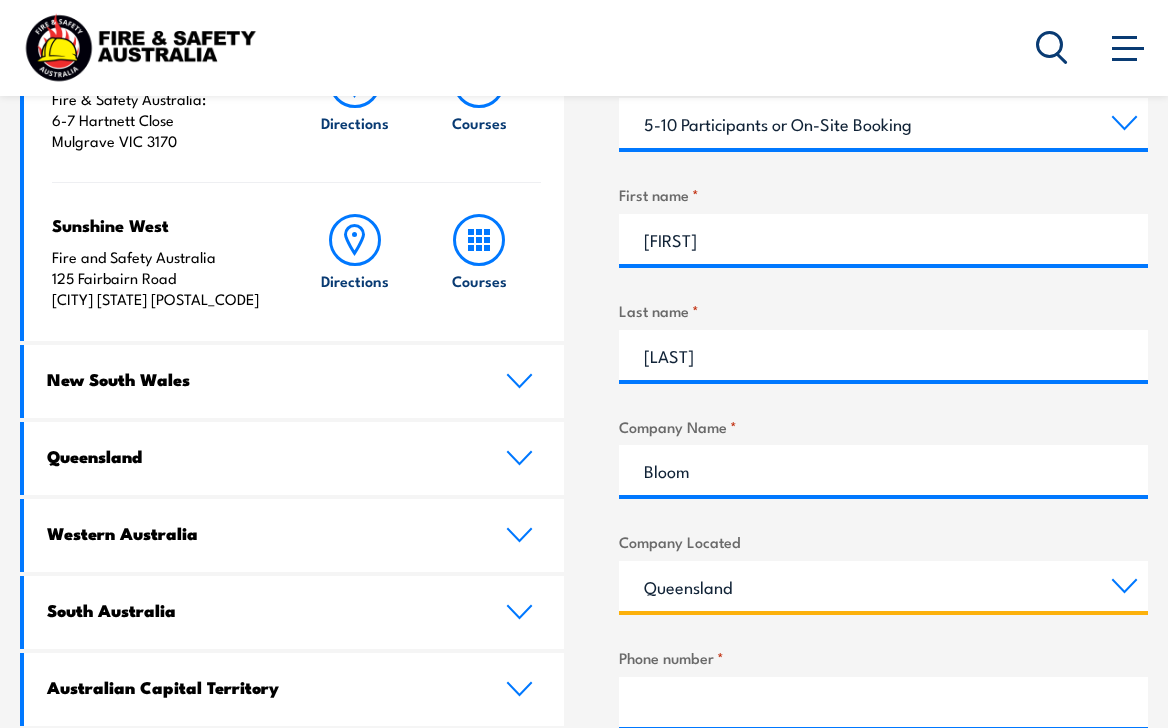 click on "Queensland New South Wales Australian Capital Territory Victoria South Australia Western Australia Northern Territory Tasmania" at bounding box center (883, 586) 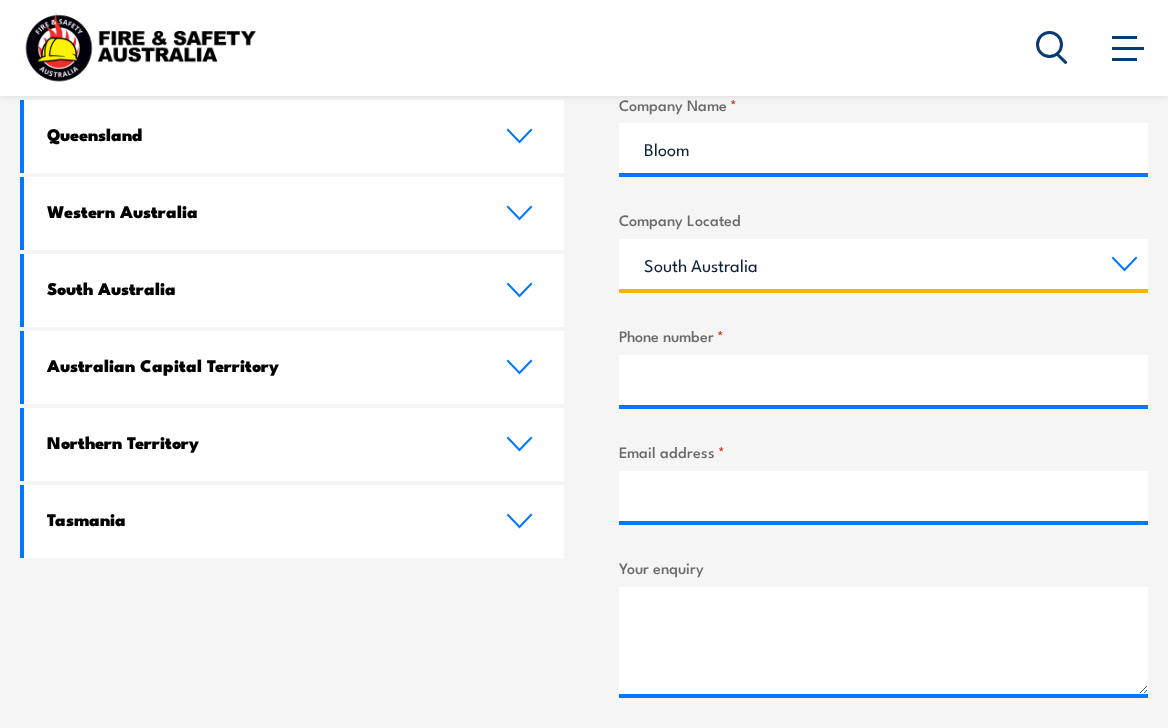 scroll, scrollTop: 1116, scrollLeft: 0, axis: vertical 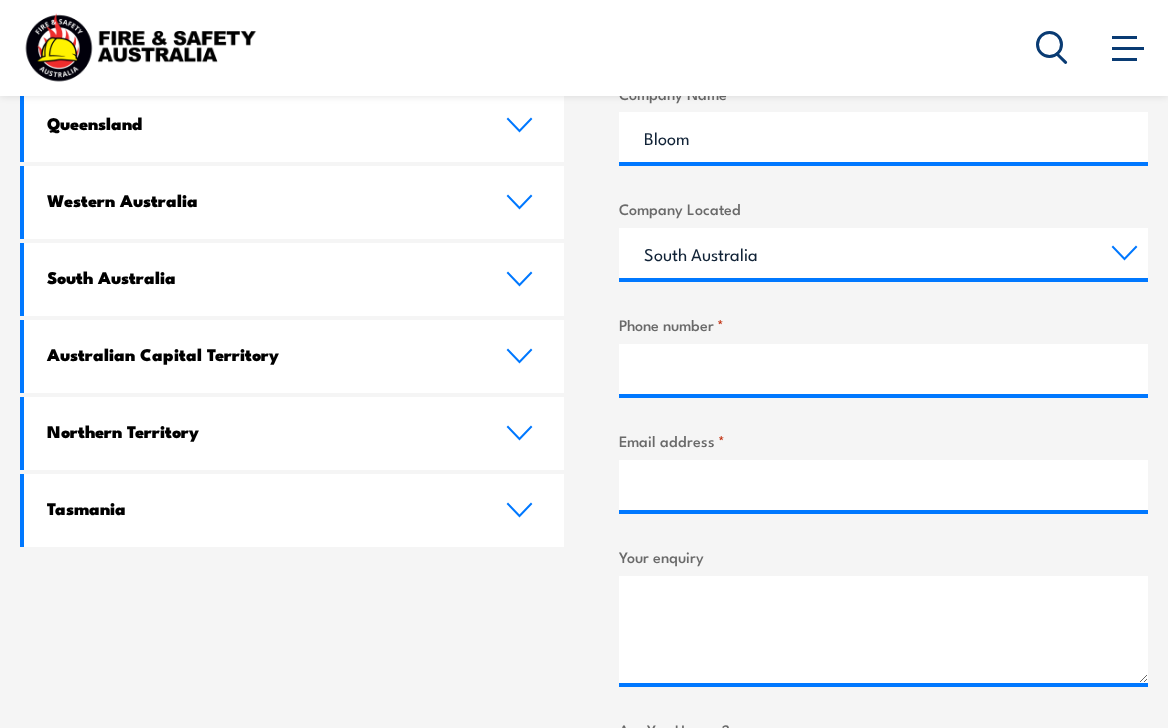 click at bounding box center (883, 369) 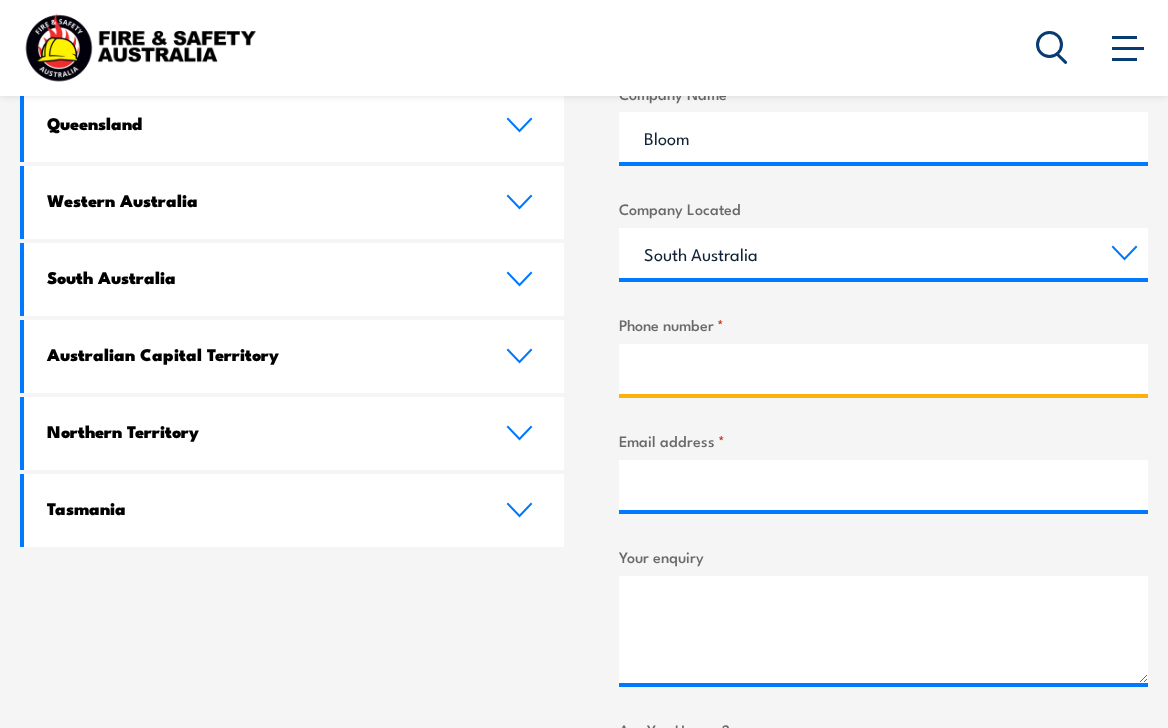 click on "Phone number *" at bounding box center (883, 369) 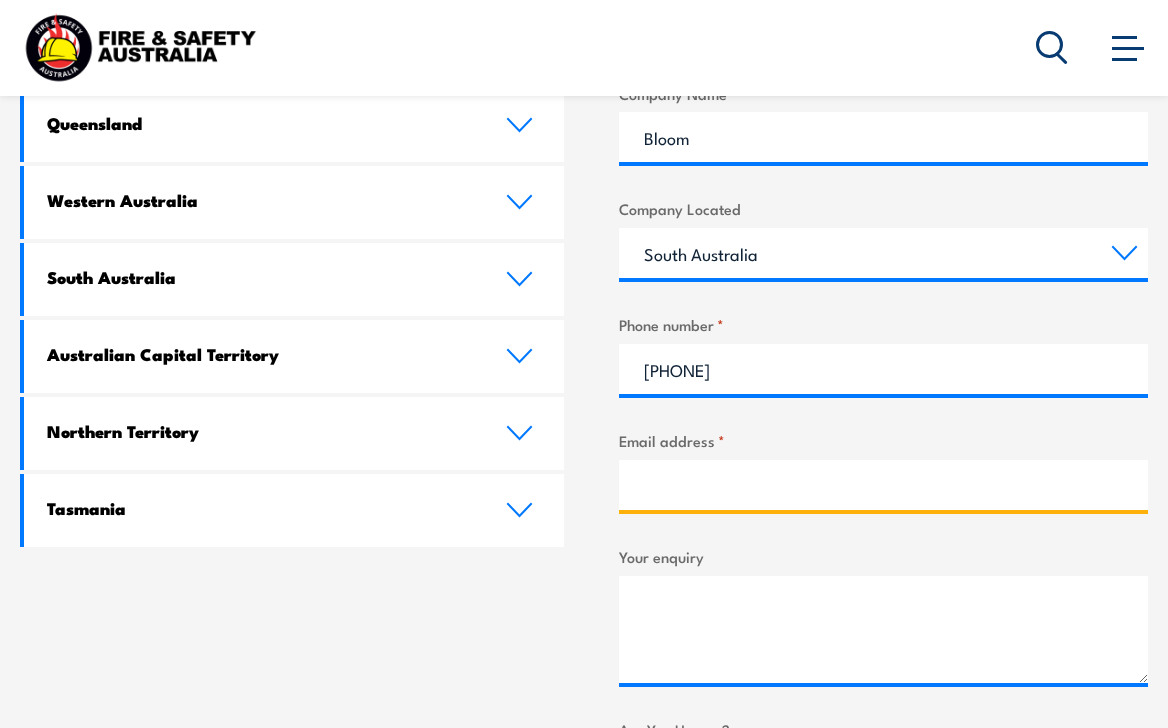 type on "[EMAIL]" 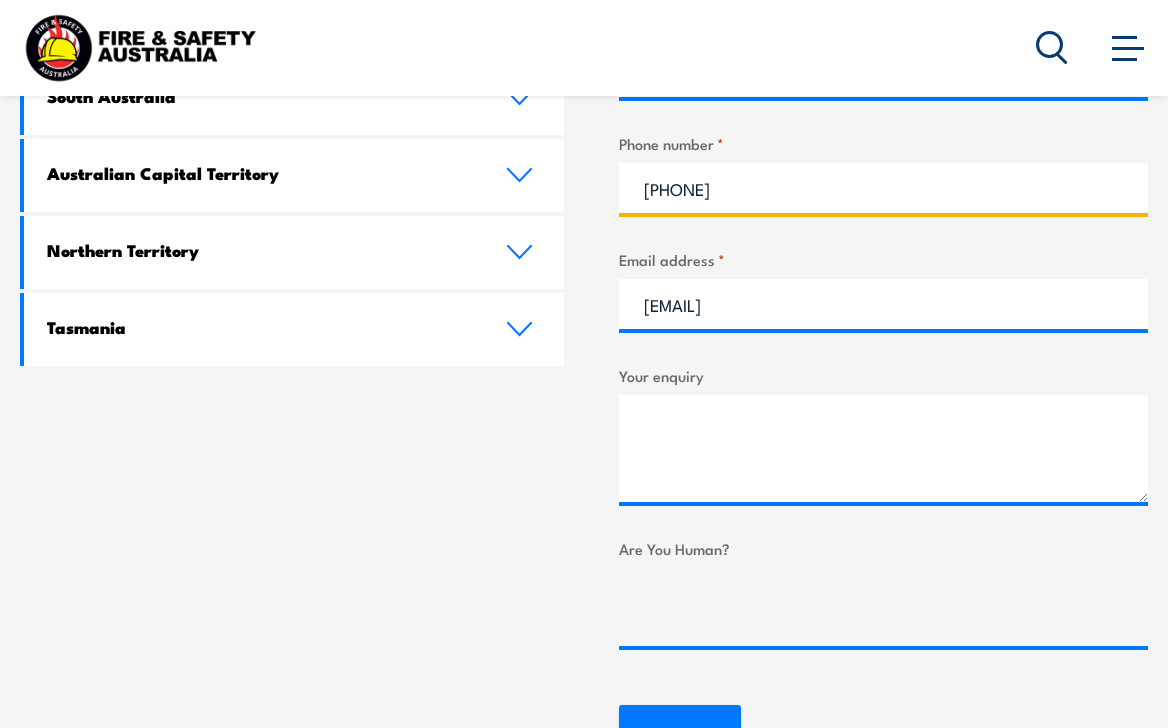 scroll, scrollTop: 1298, scrollLeft: 0, axis: vertical 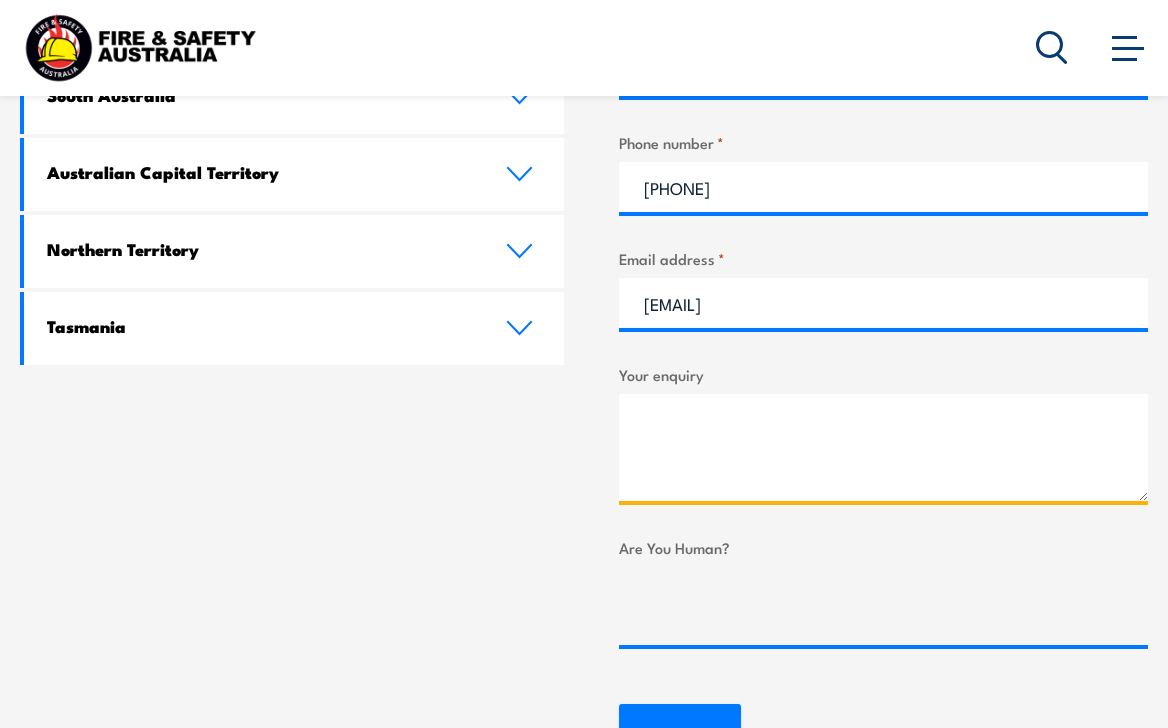click on "Your enquiry" at bounding box center (883, 447) 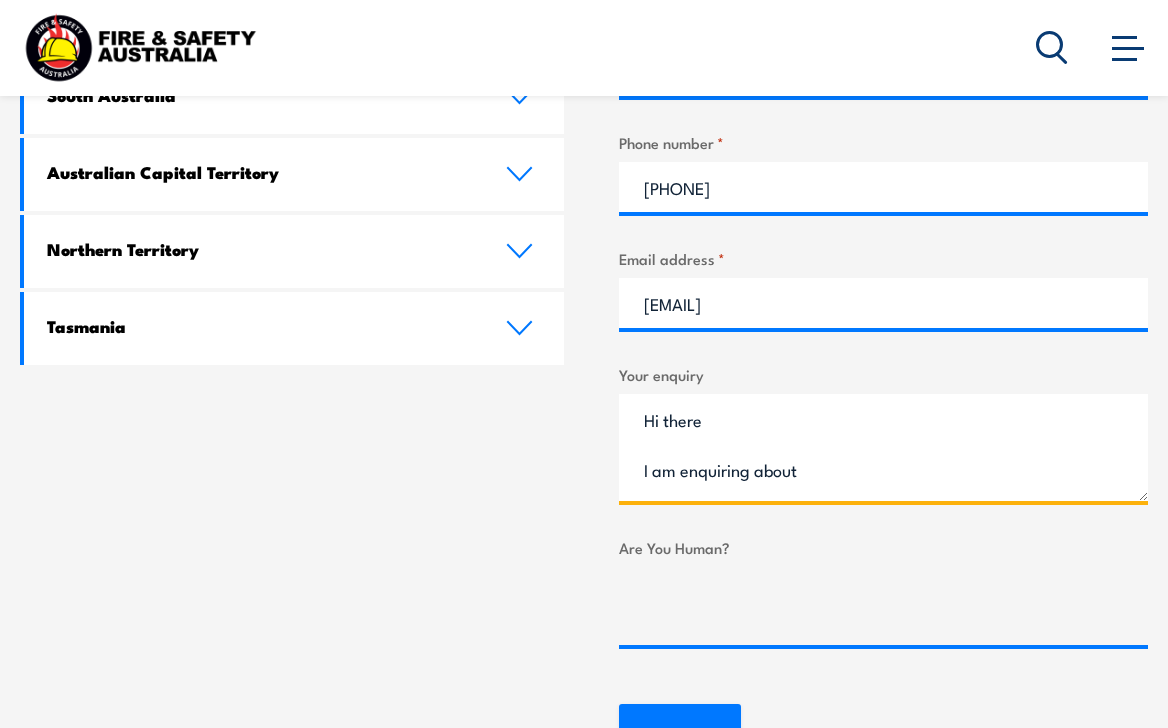 paste on "fire extinguisher & warden training for some of our staff on-site at our restaurant based in [CITY], [STATE].
Can you please provide me with some information including a quote for these services?" 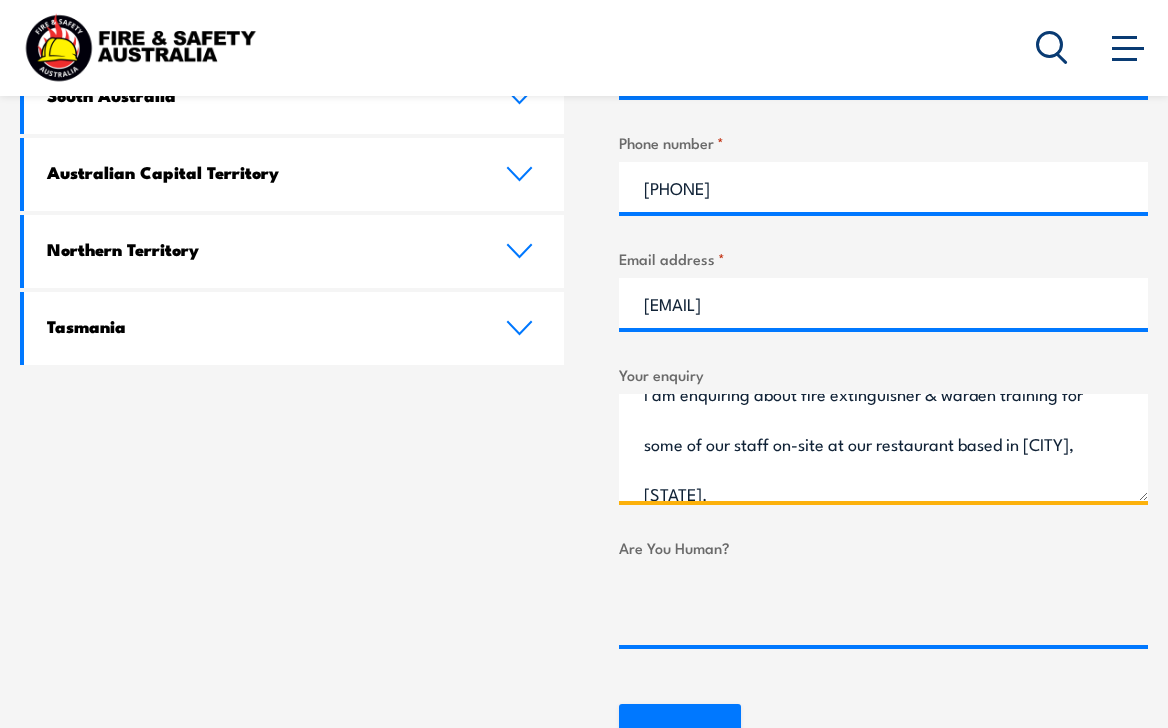 scroll, scrollTop: 77, scrollLeft: 0, axis: vertical 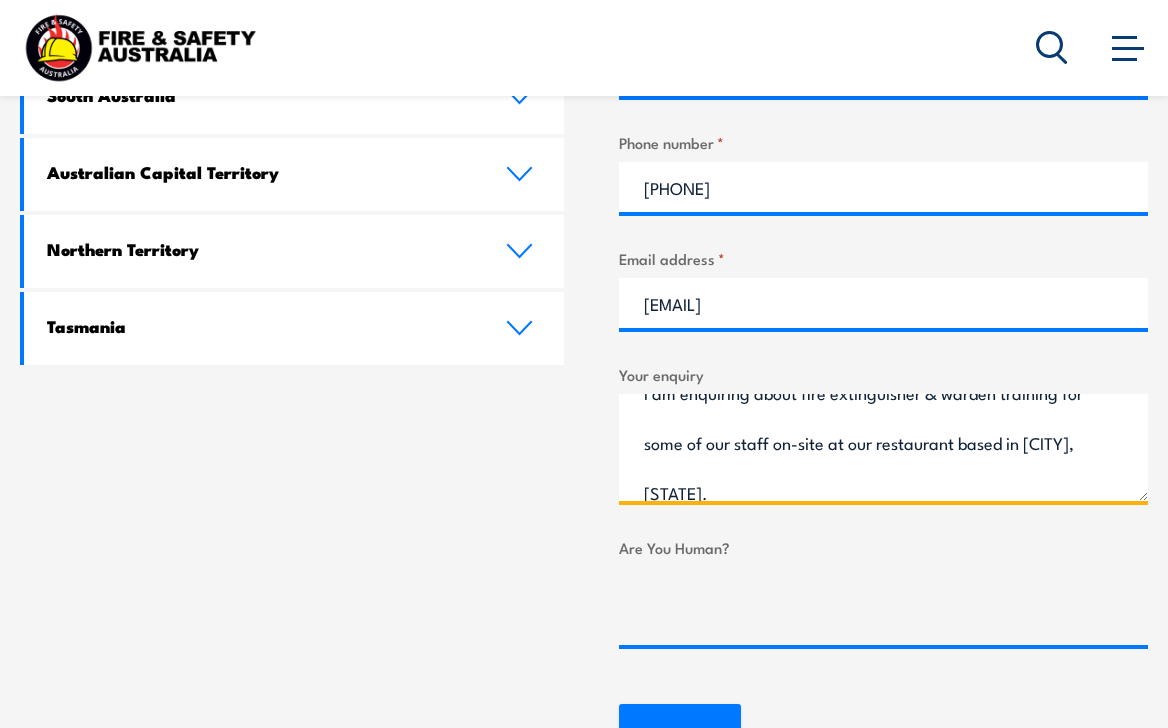 click on "Hi there
I am enquiring about fire extinguisher & warden training for some of our staff on-site at our restaurant based in [CITY], [STATE].
Can you please provide me with some information including a quote for these services?" at bounding box center (883, 447) 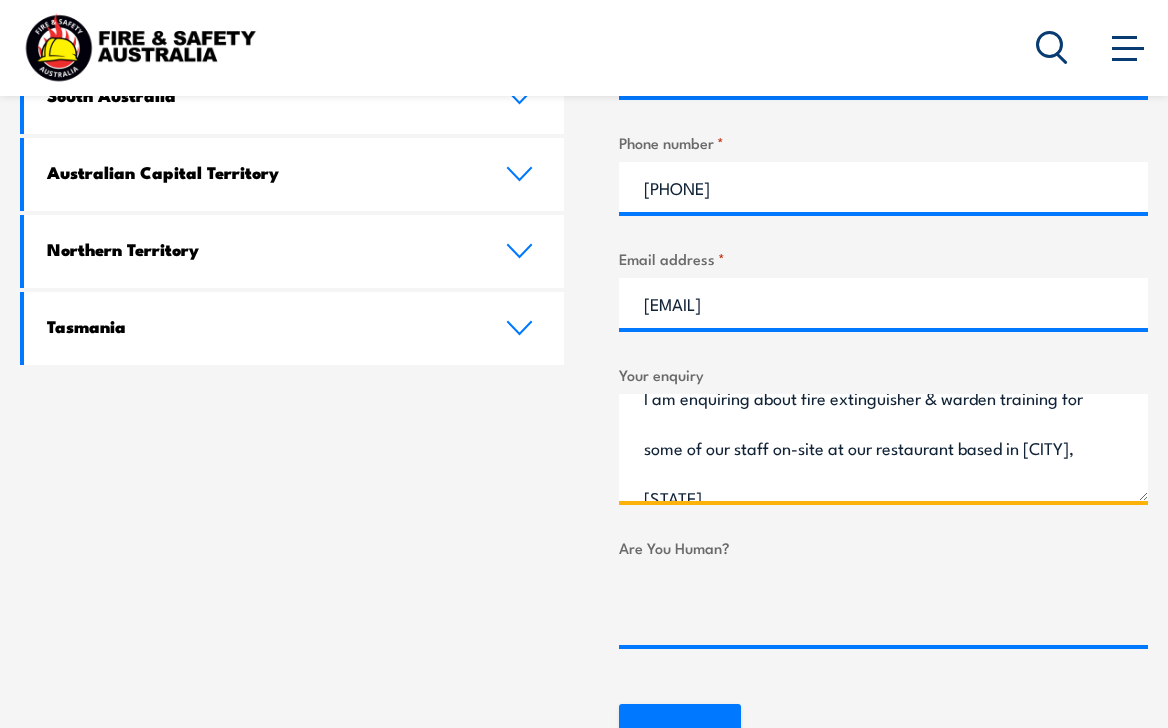 scroll, scrollTop: 88, scrollLeft: 0, axis: vertical 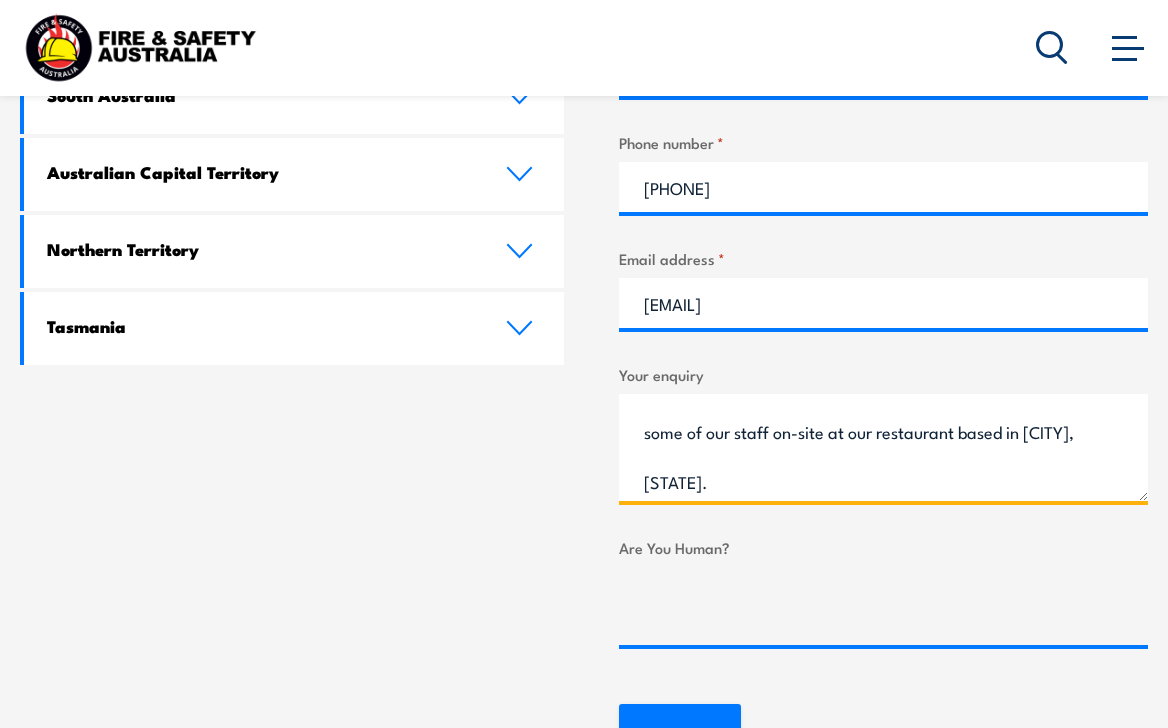 click on "Hi there
I am enquiring about fire extinguisher & warden training for some of our staff on-site at our restaurant based in [CITY], [STATE].
Can you please provide me with some information including a quote for these services?" at bounding box center (883, 447) 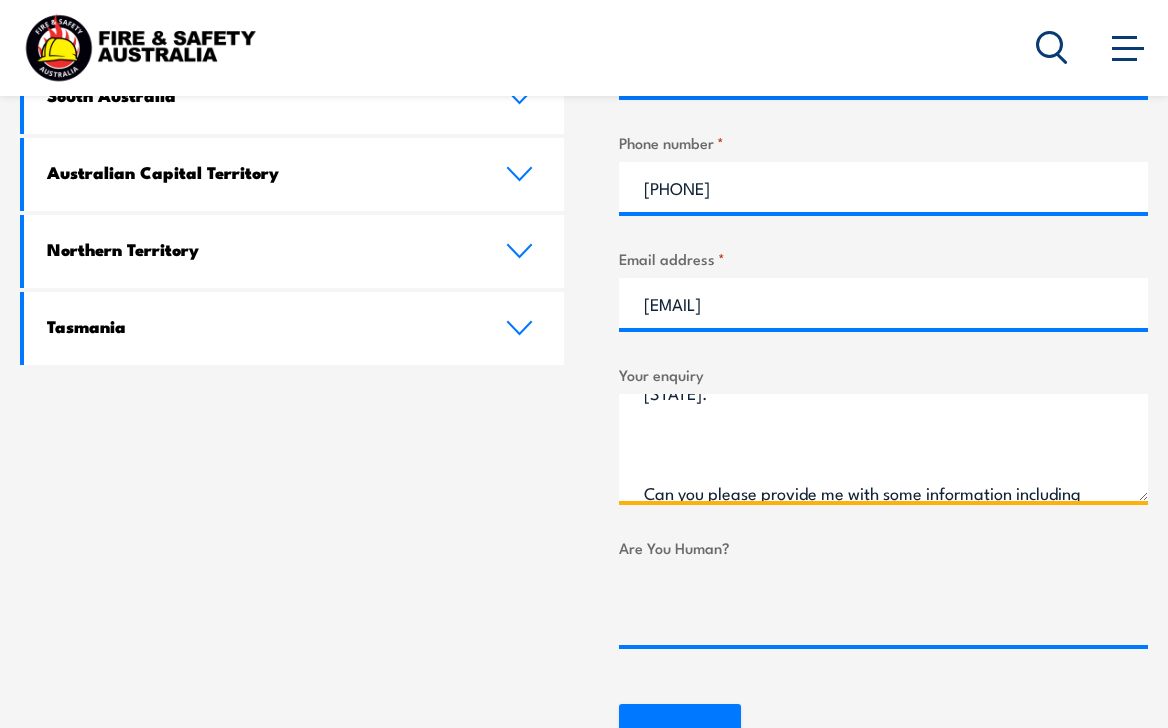 scroll, scrollTop: 243, scrollLeft: 0, axis: vertical 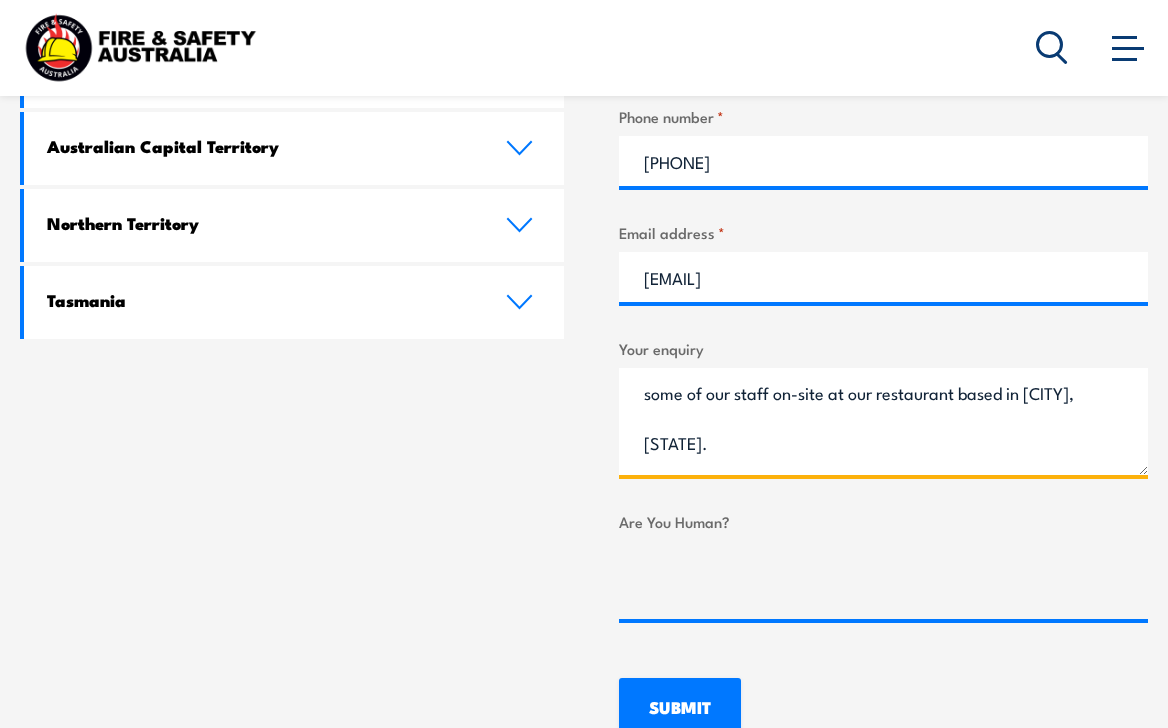 click on "Hi there
I am enquiring about fire extinguisher & warden training for some of our staff on-site at our restaurant based in [CITY], [STATE].
Can you please provide me with some information including a quote for these services?" at bounding box center [883, 421] 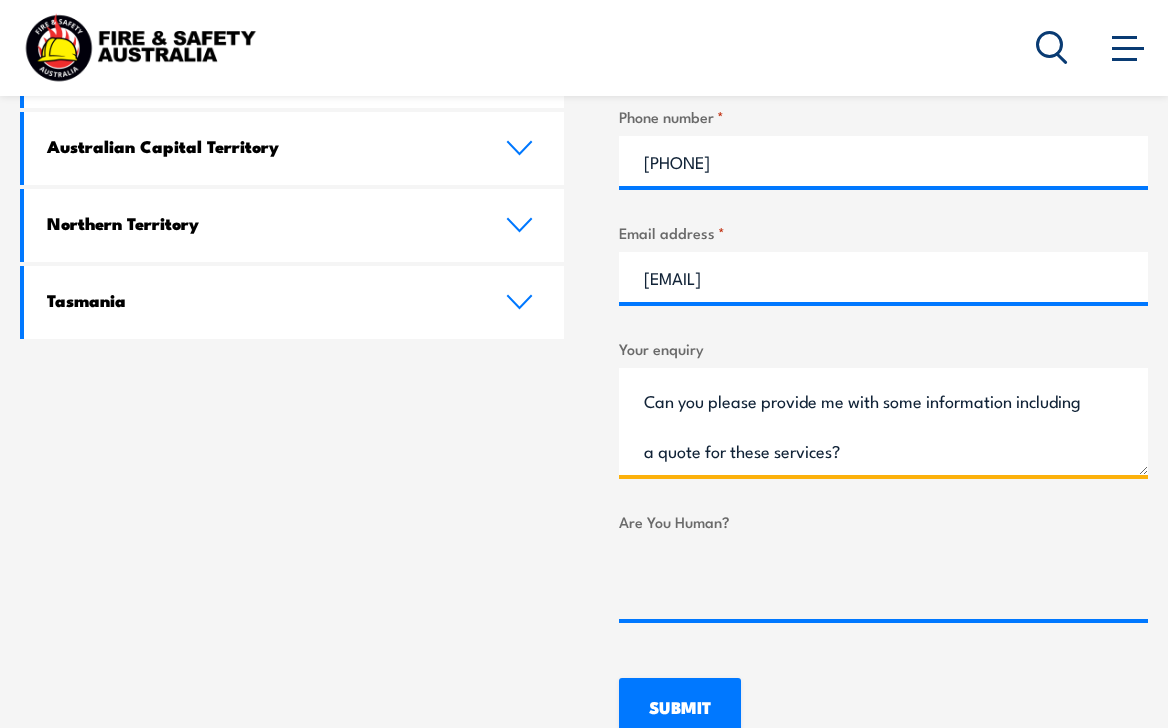scroll, scrollTop: 243, scrollLeft: 0, axis: vertical 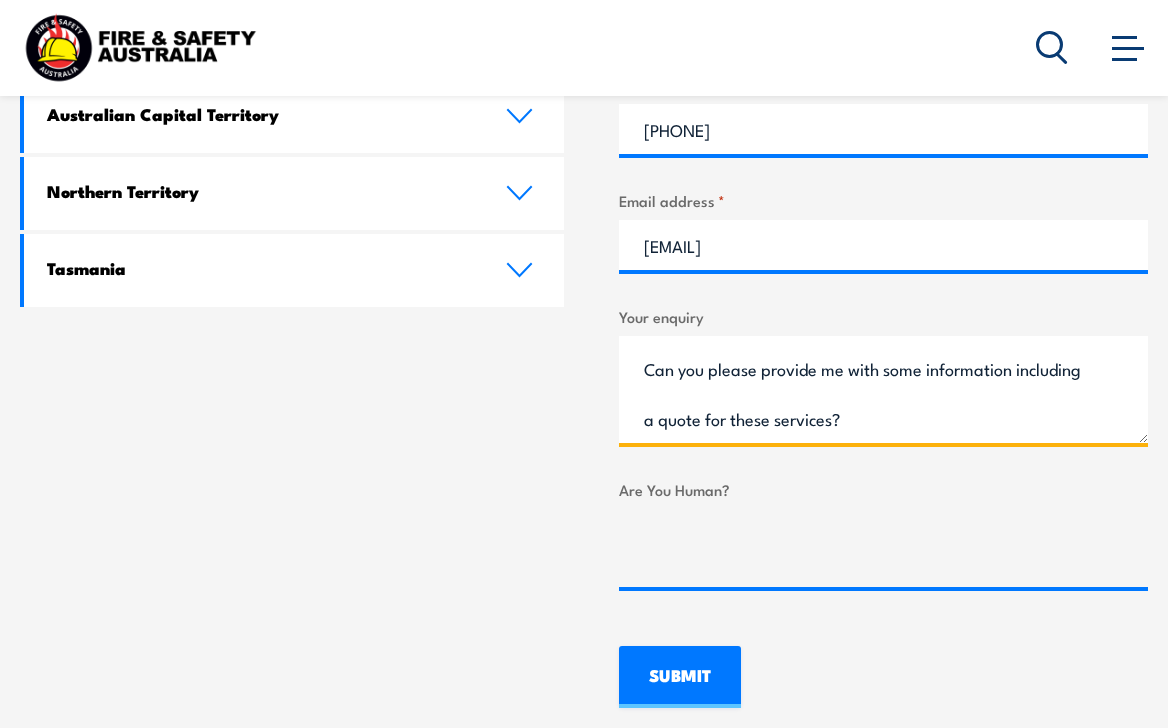 type on "Hi there
I am enquiring about fire extinguisher & warden training for some of our staff on-site at our restaurant based in [CITY]
Can you please provide me with some information including a quote for these services?" 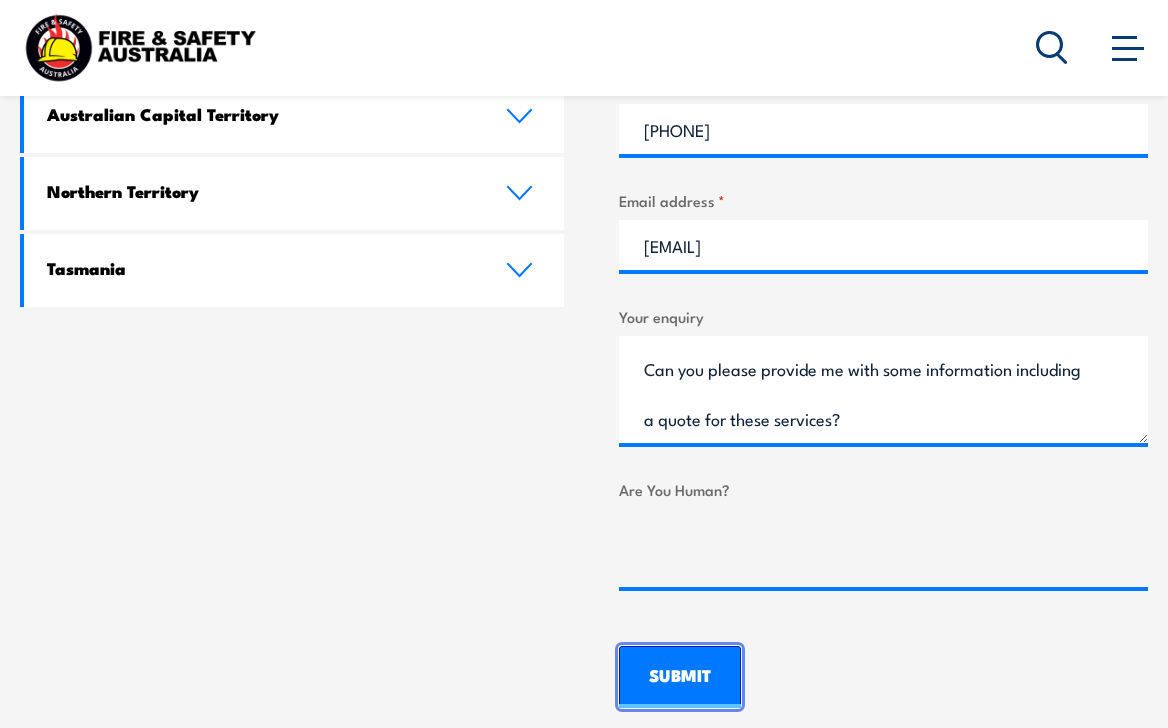 click on "SUBMIT" at bounding box center [680, 677] 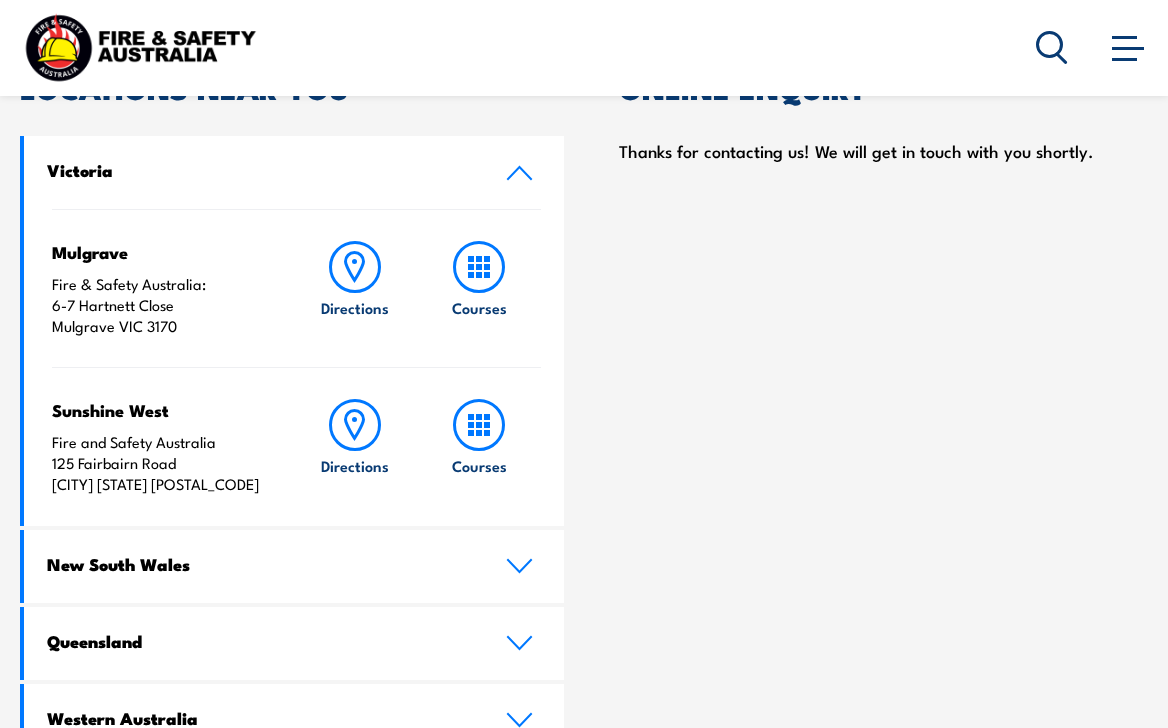 scroll, scrollTop: 0, scrollLeft: 0, axis: both 